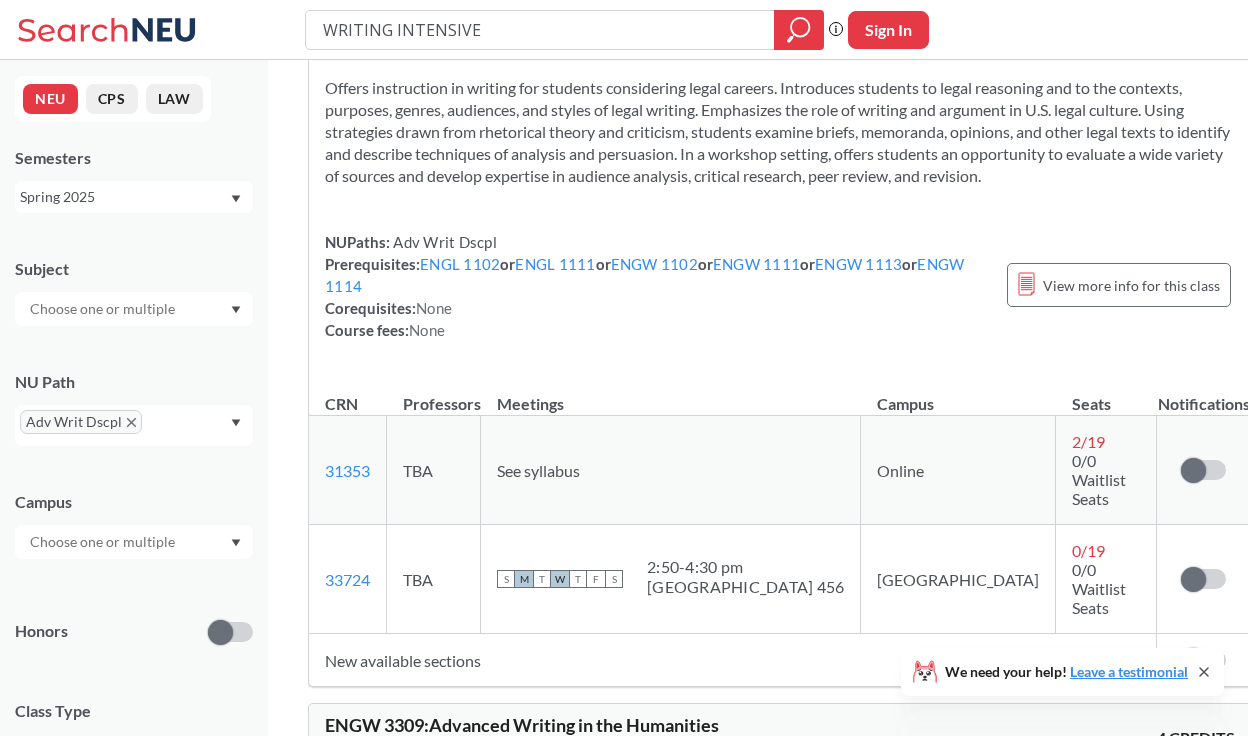 scroll, scrollTop: 1240, scrollLeft: 0, axis: vertical 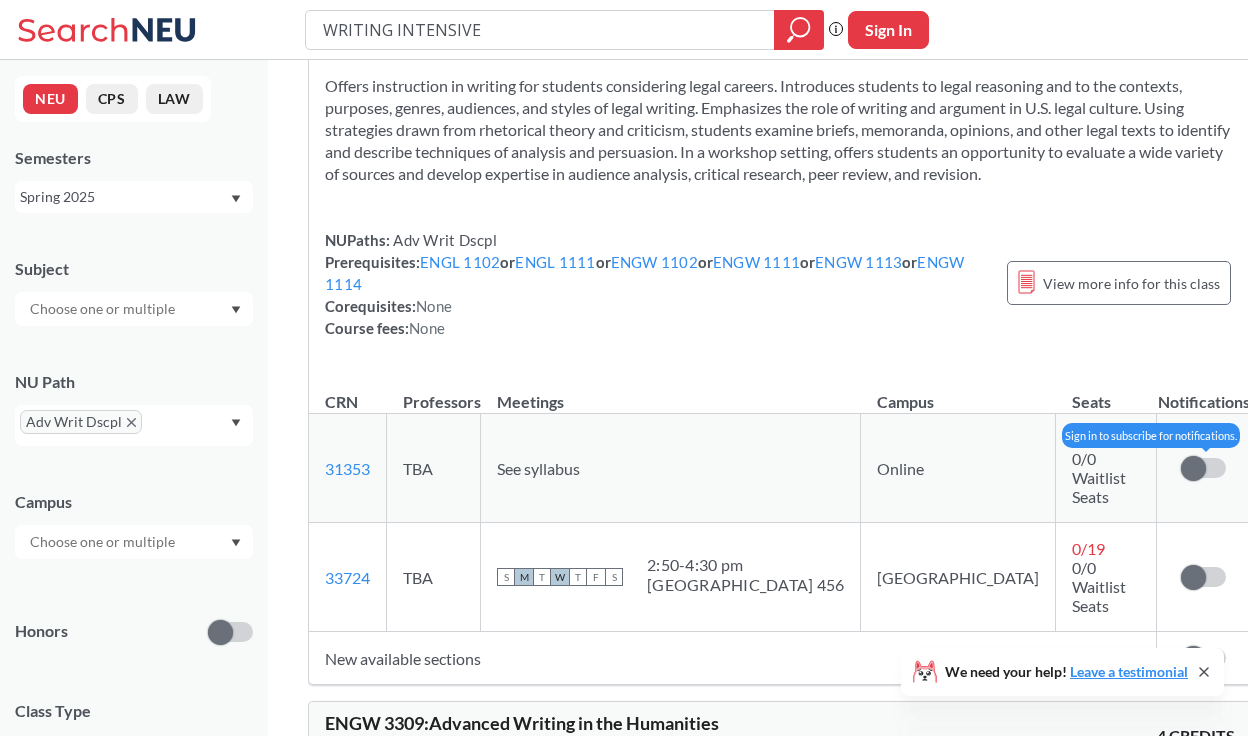 click at bounding box center (1193, 468) 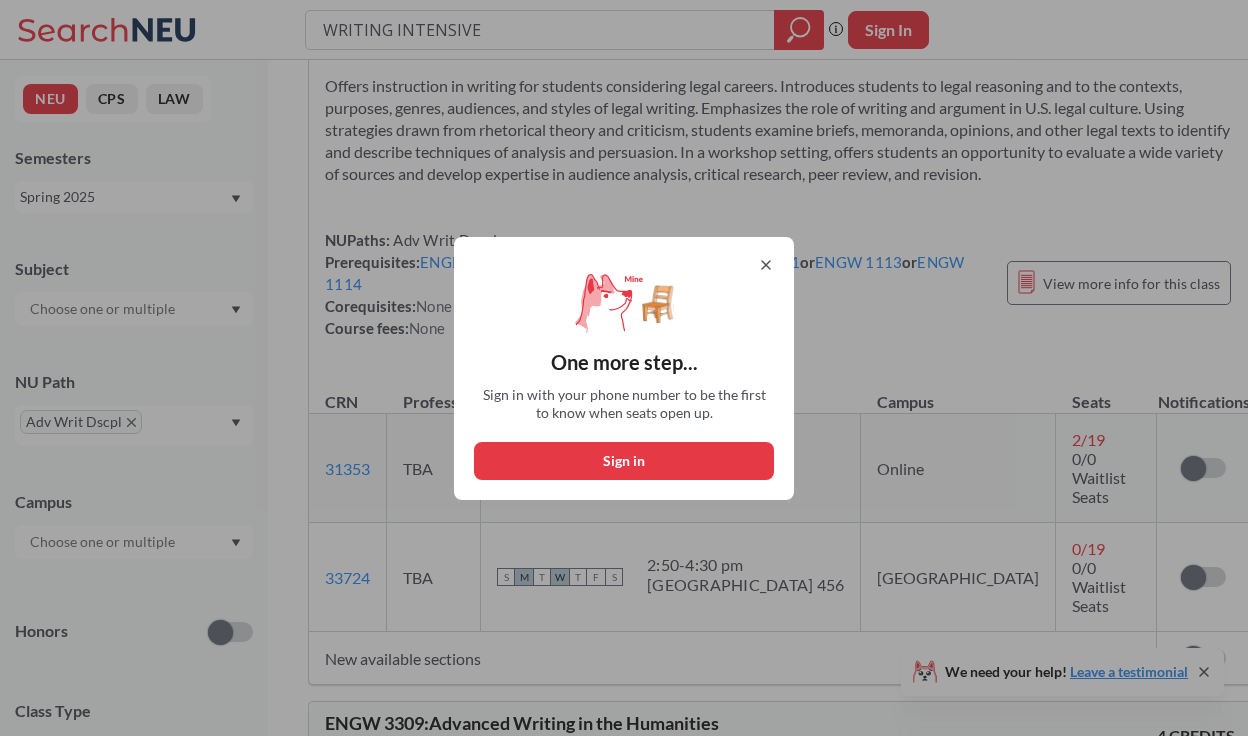 click on "Sign in" at bounding box center [624, 461] 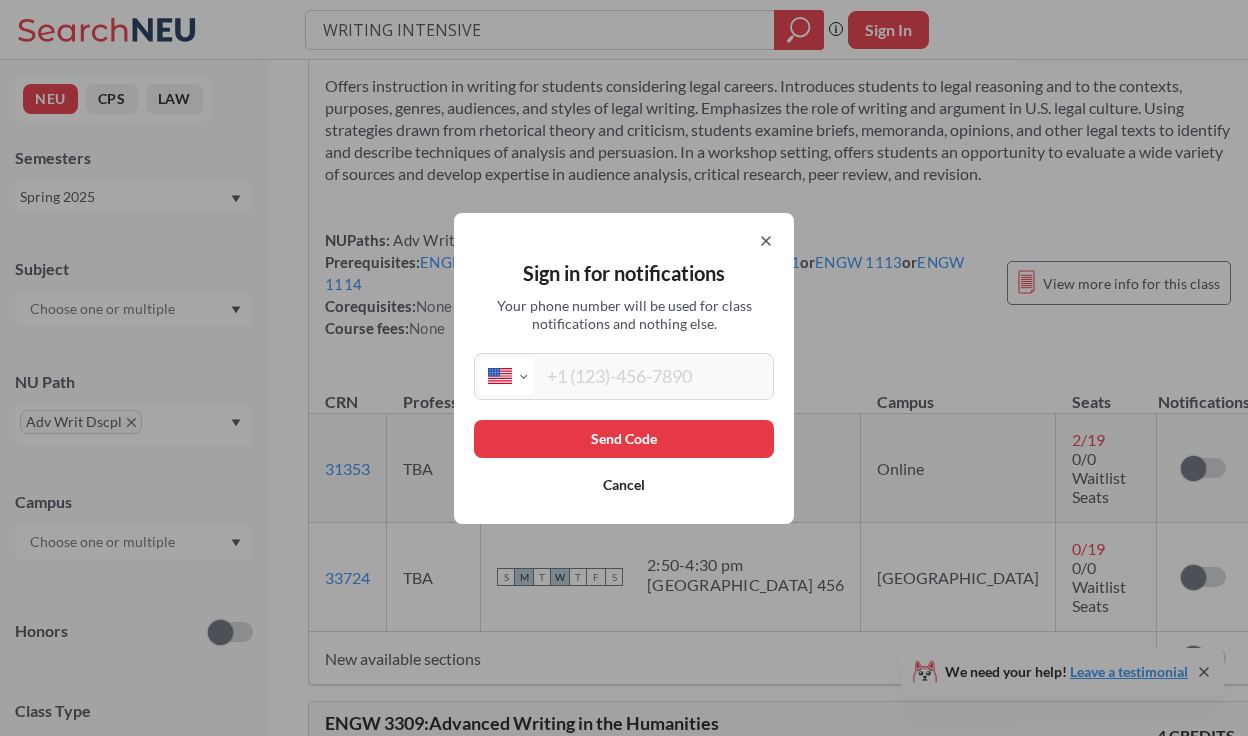 click at bounding box center (652, 376) 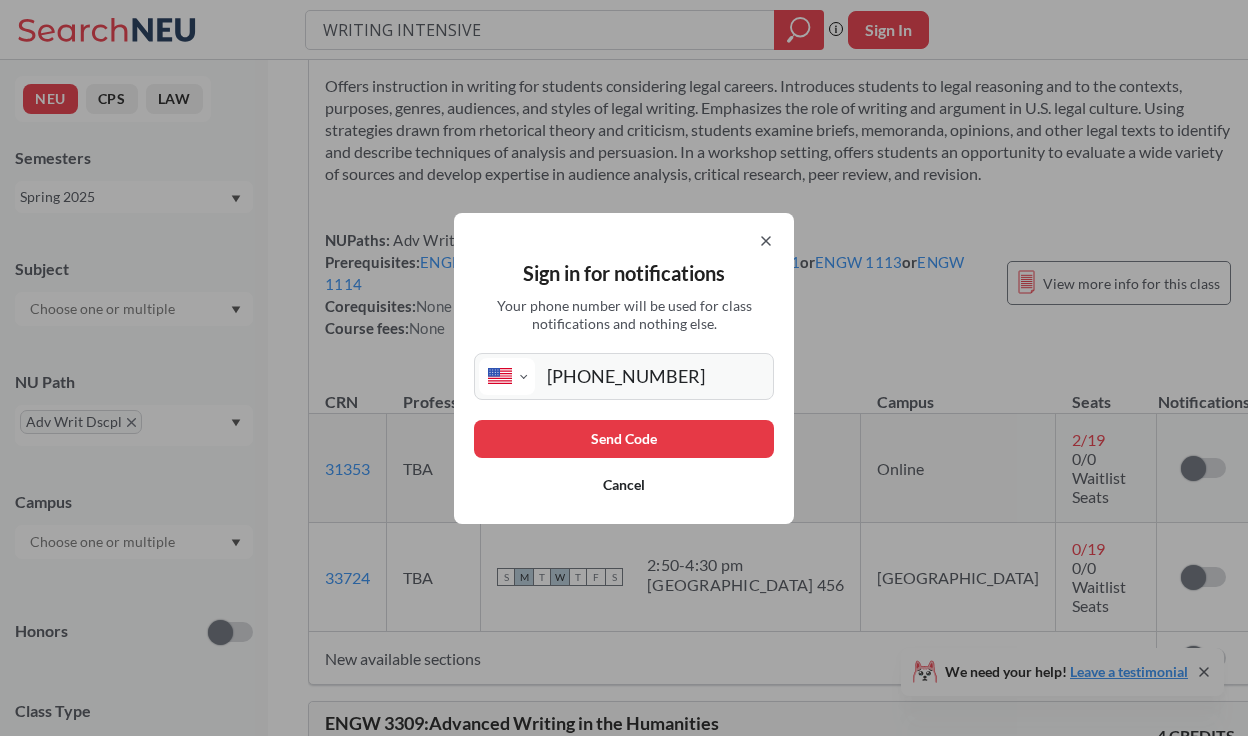 click on "Send Code" at bounding box center (624, 439) 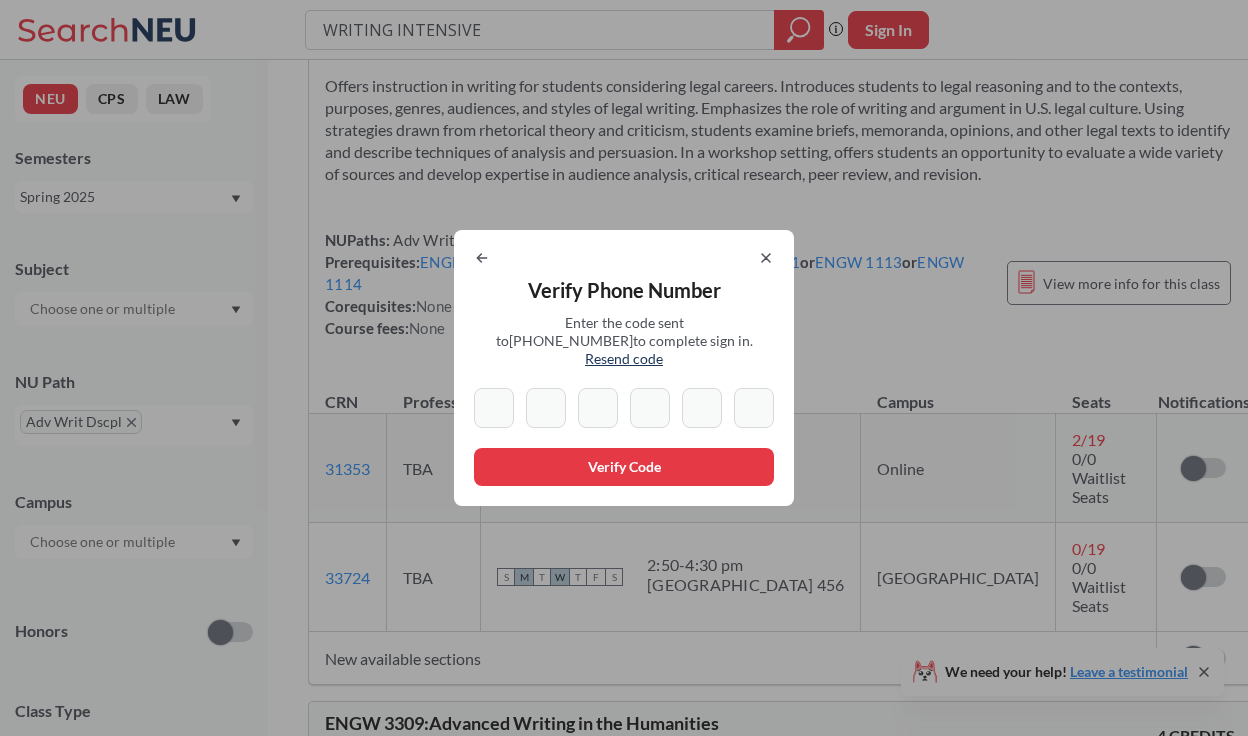 type on "1" 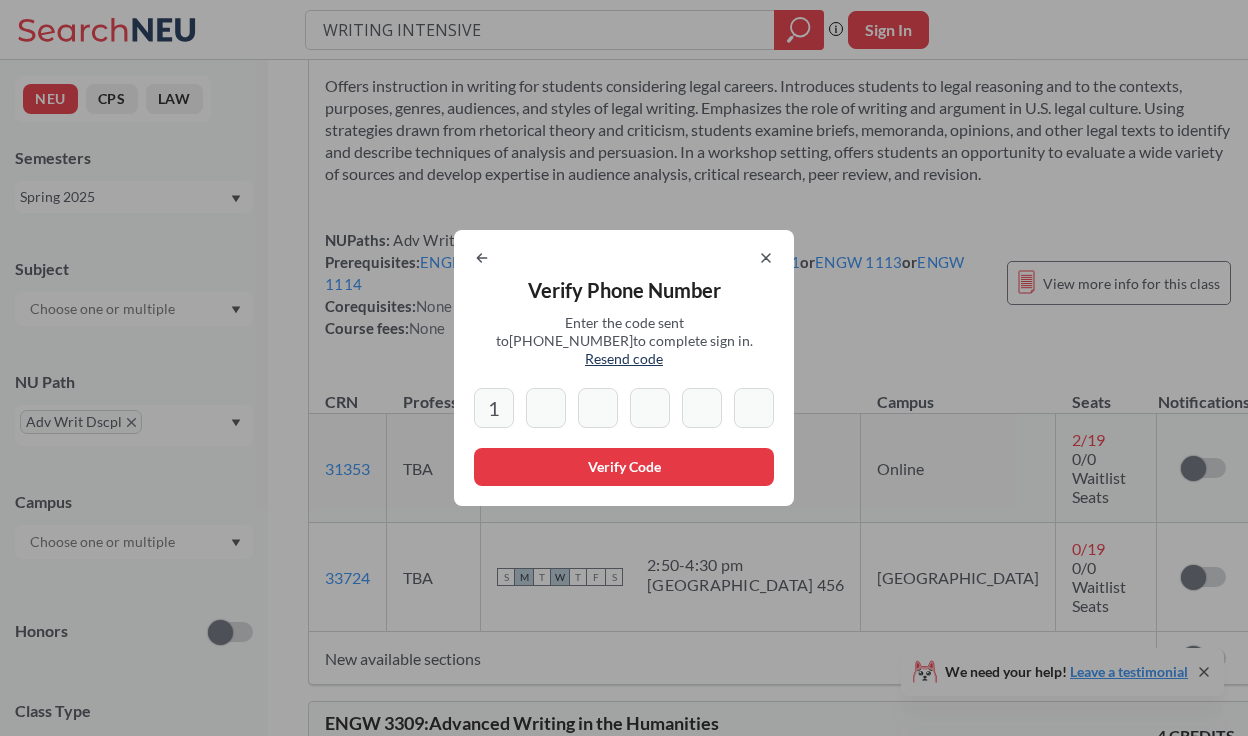 type on "2" 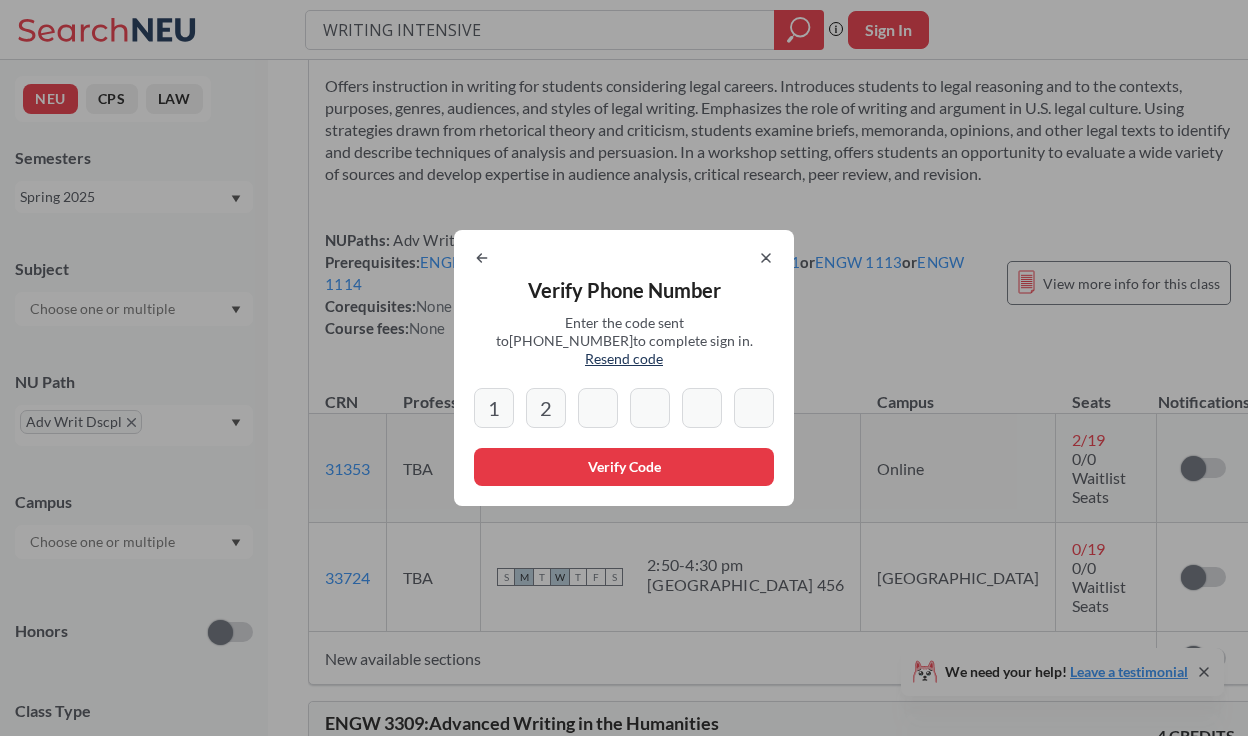 type on "2" 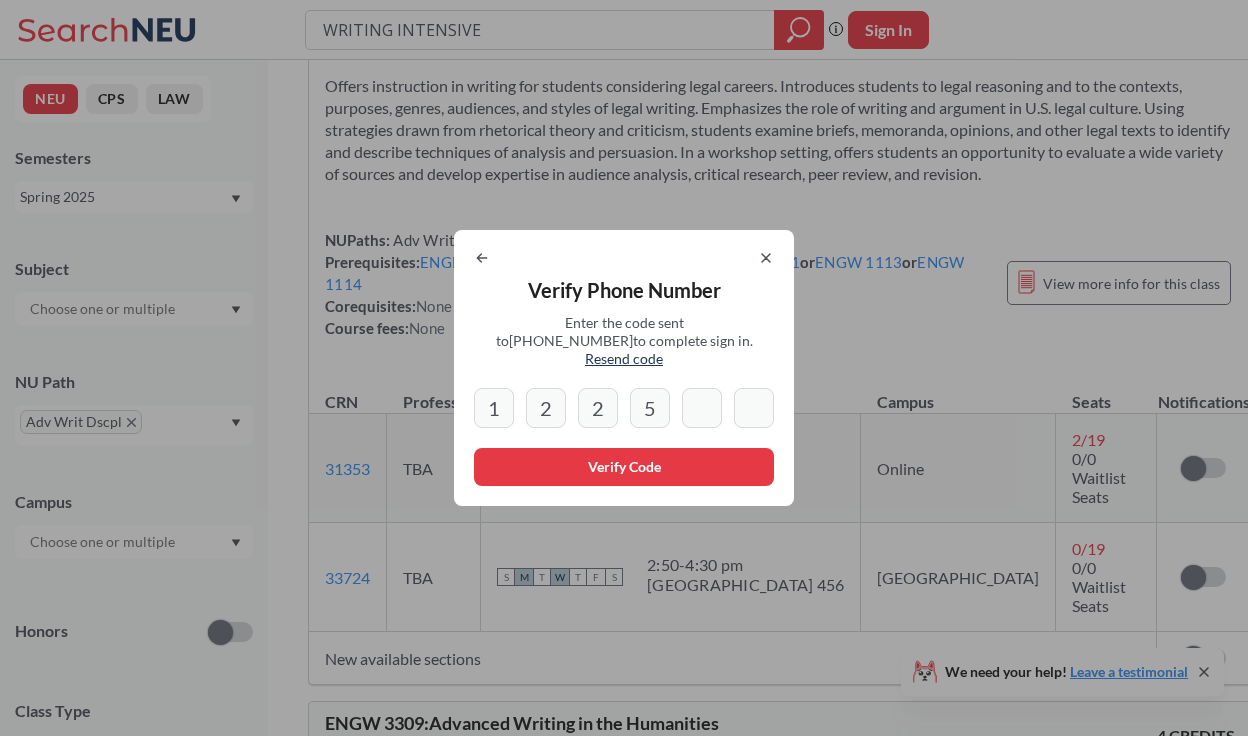 click on "1 2 2 5" at bounding box center [624, 408] 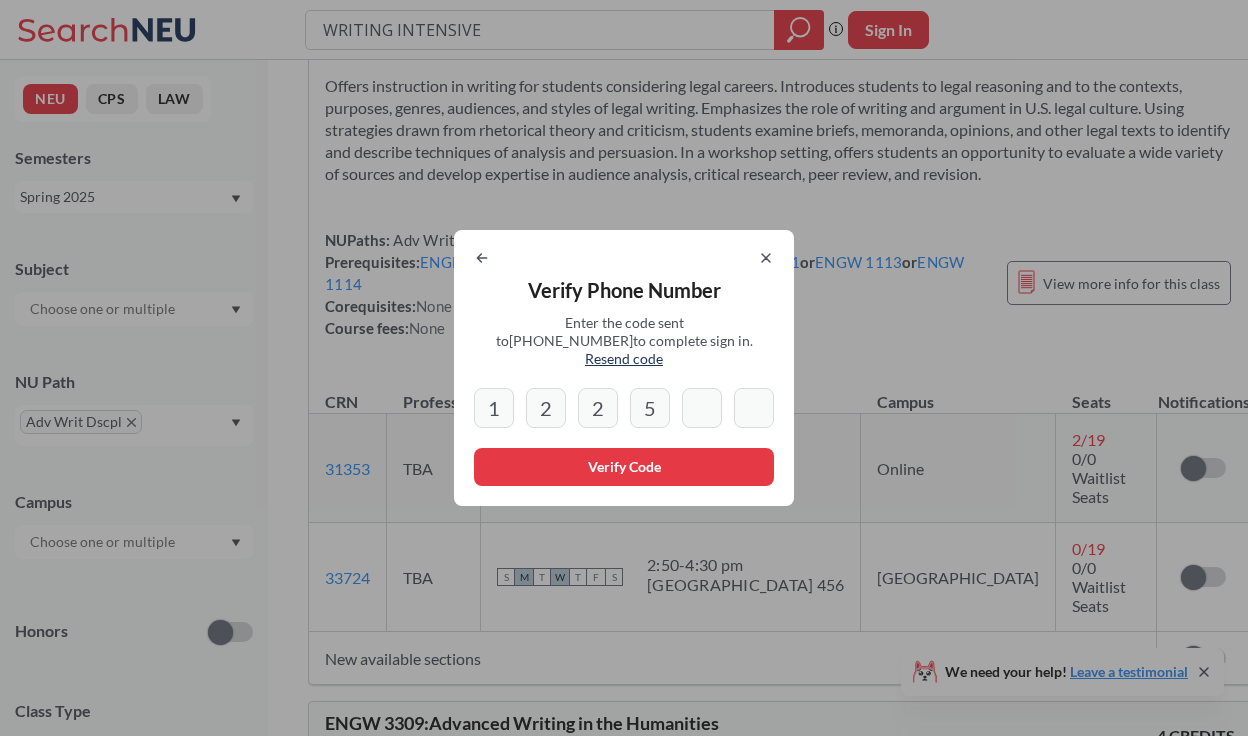 type on "5" 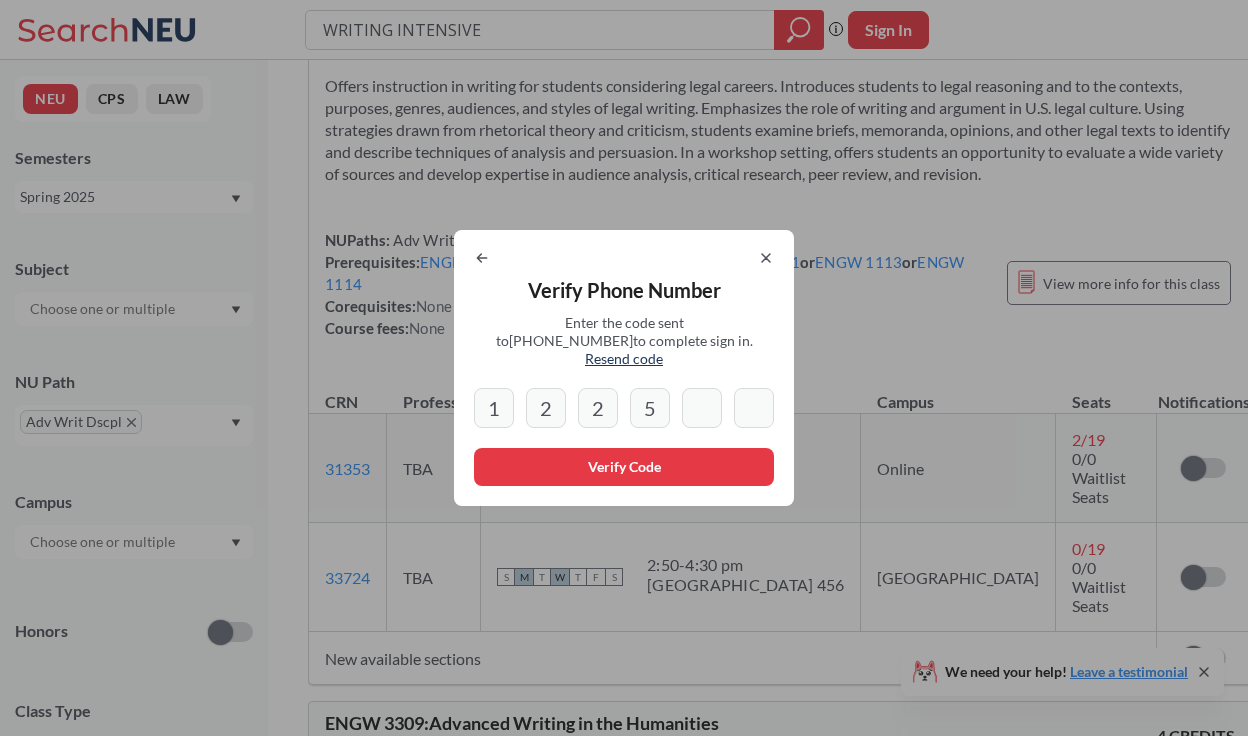 click on "1" at bounding box center [494, 408] 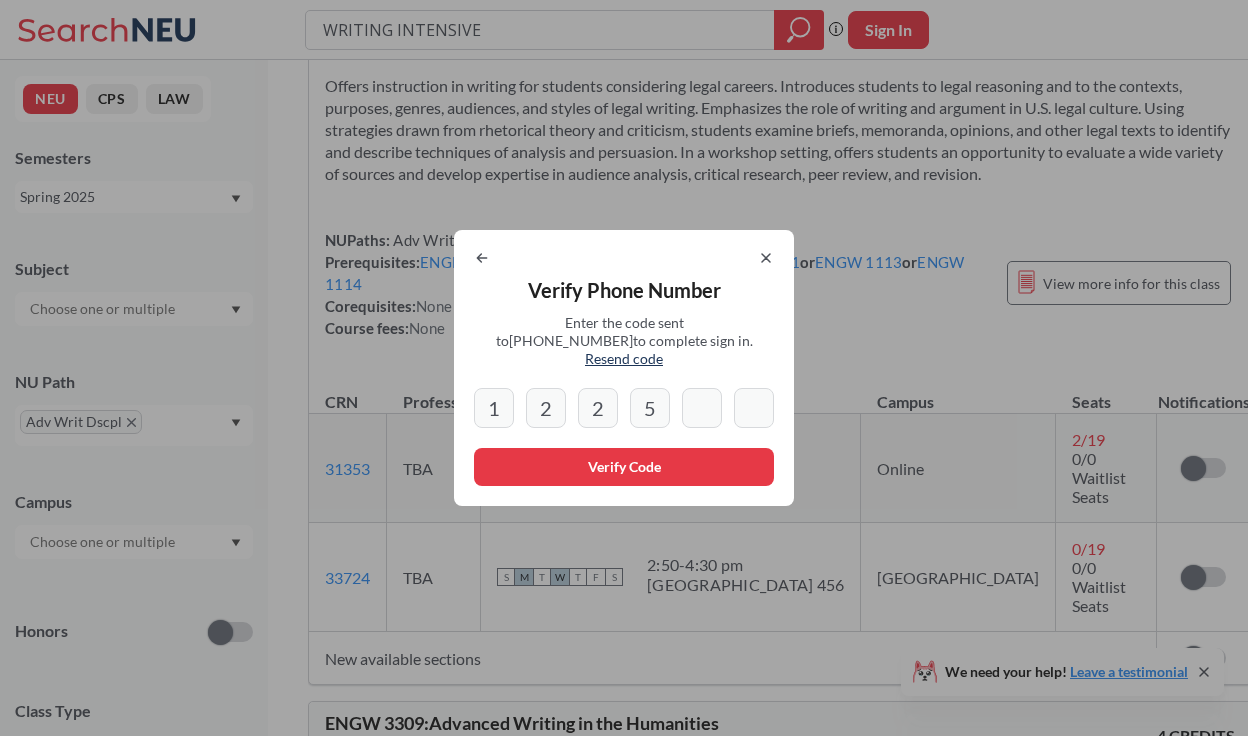 type on "1" 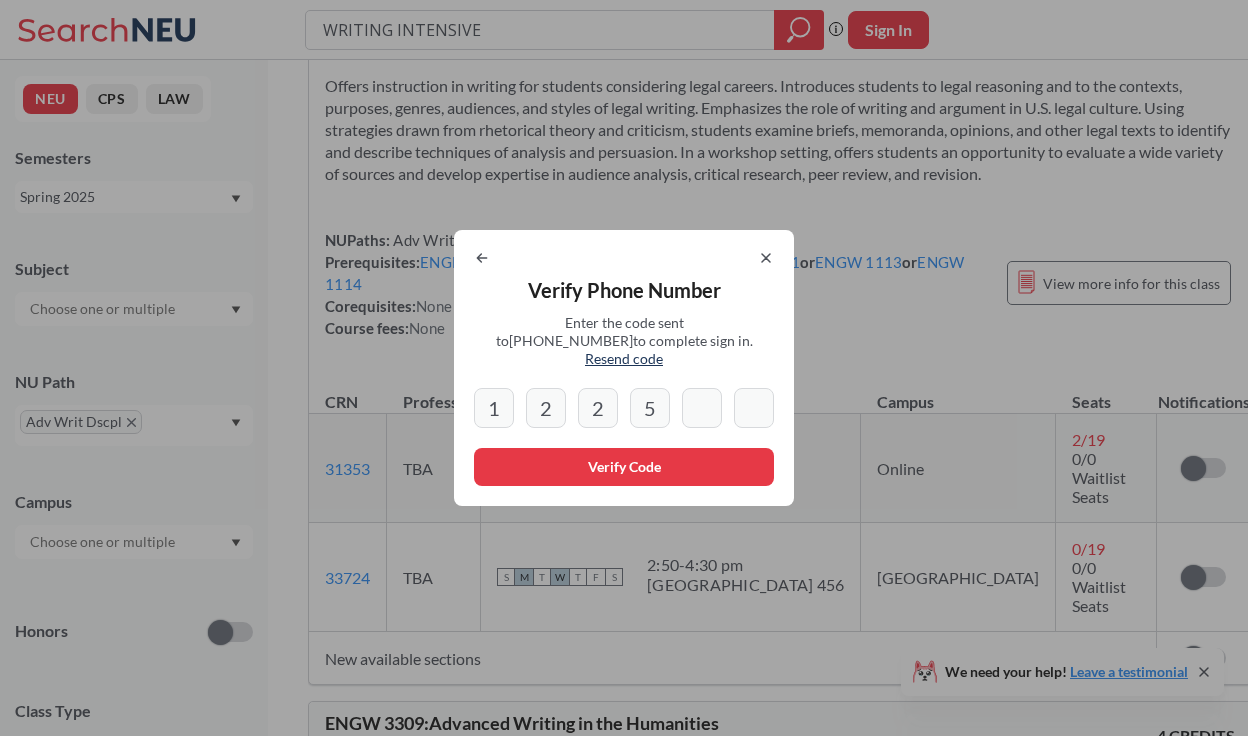 drag, startPoint x: 739, startPoint y: 291, endPoint x: 688, endPoint y: 408, distance: 127.632286 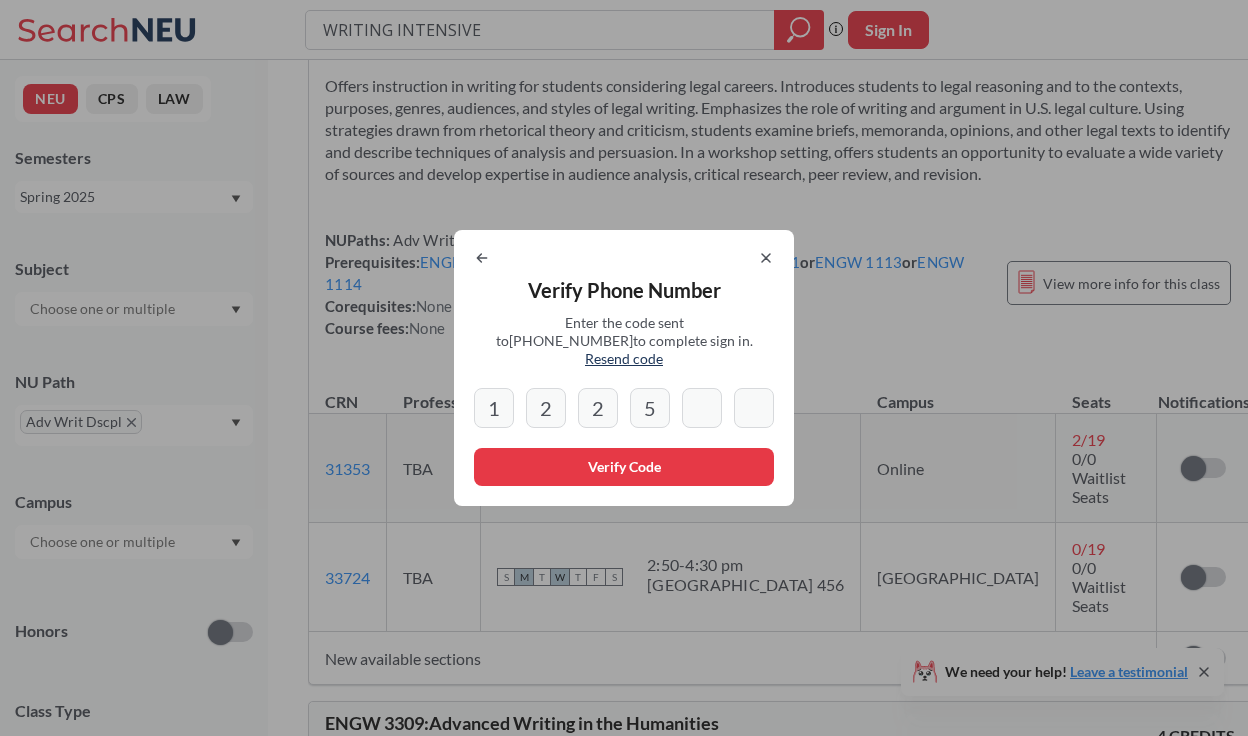 type on "5" 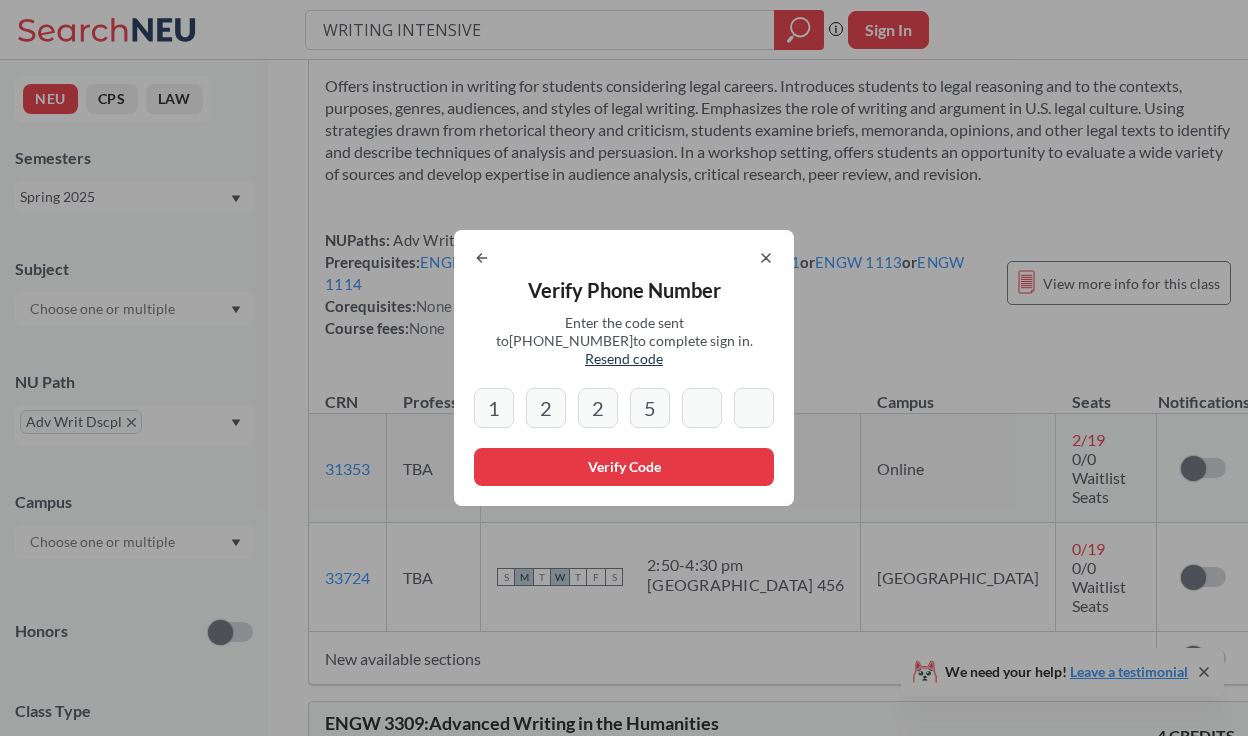 click on "Resend code" at bounding box center [624, 358] 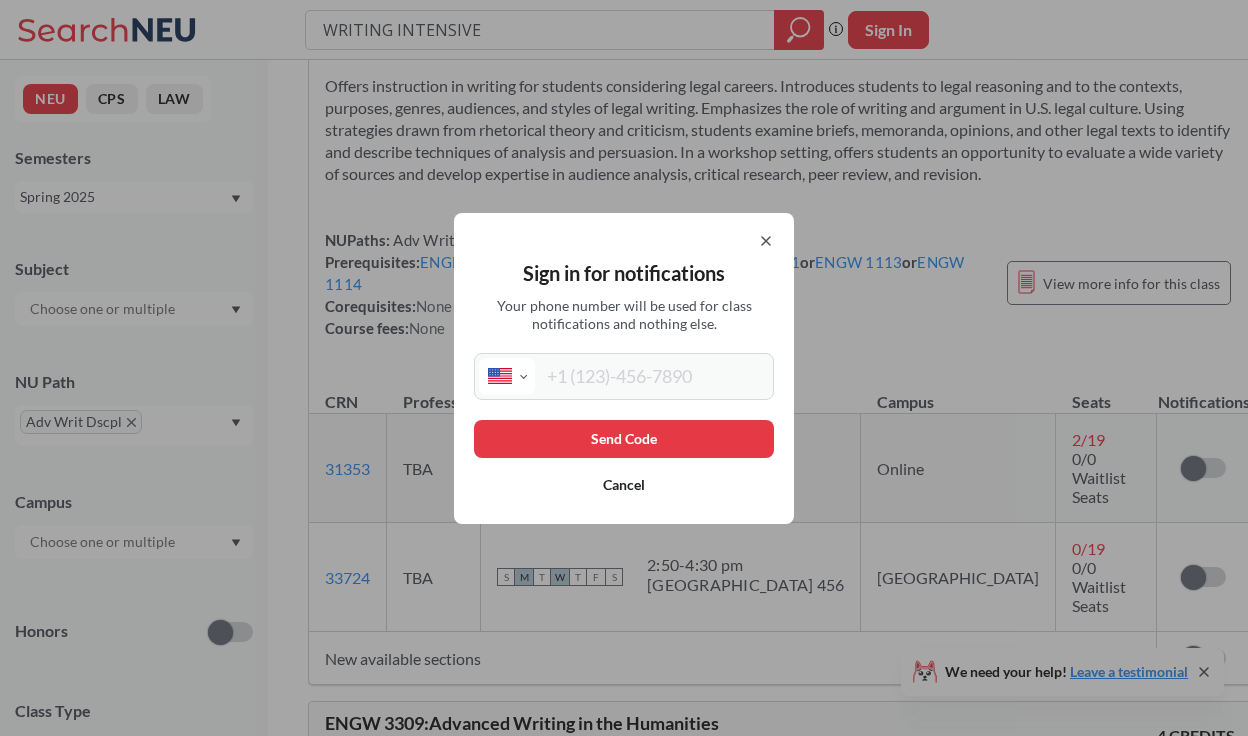 click at bounding box center (652, 376) 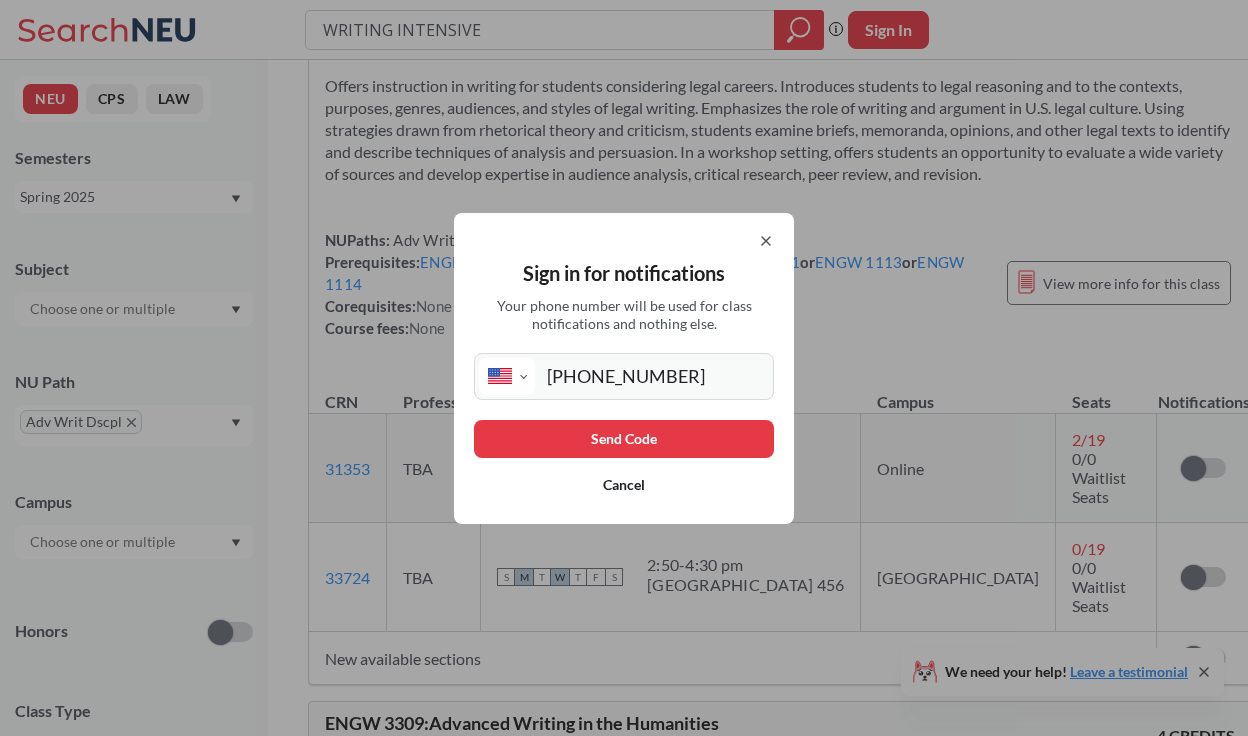 click on "Send Code" at bounding box center (624, 439) 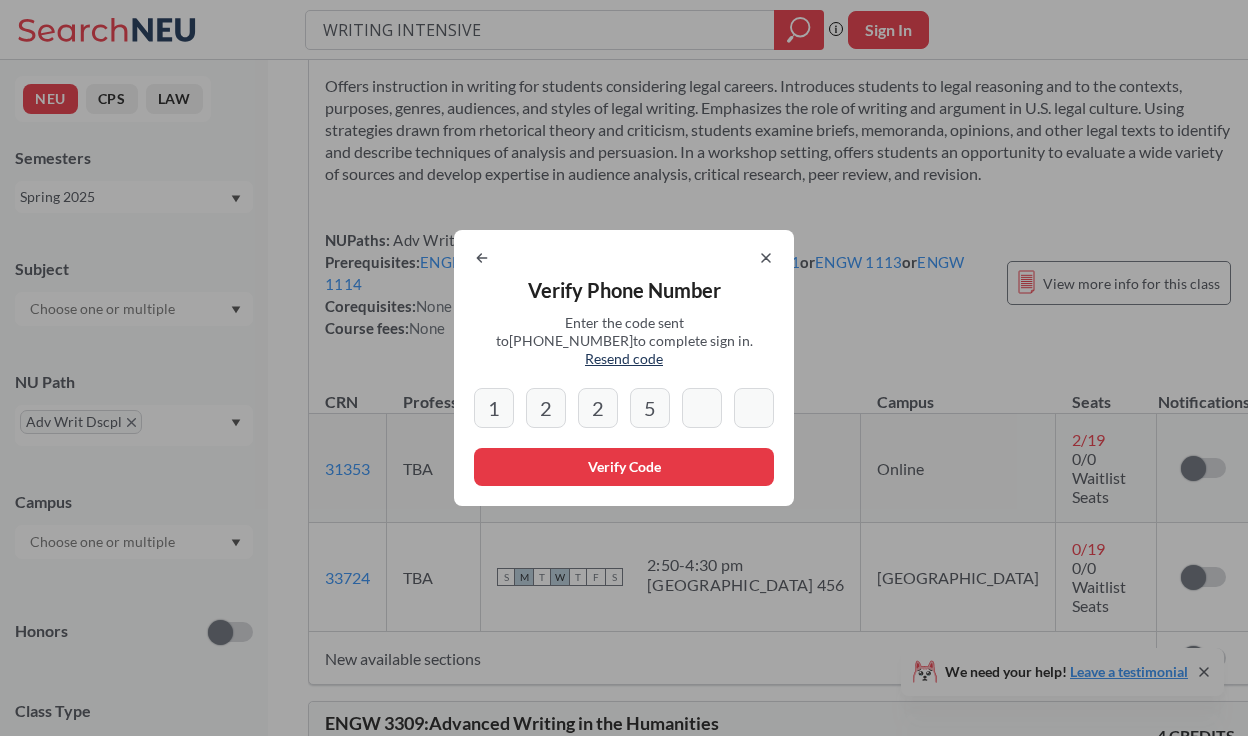 click on "5" at bounding box center (650, 408) 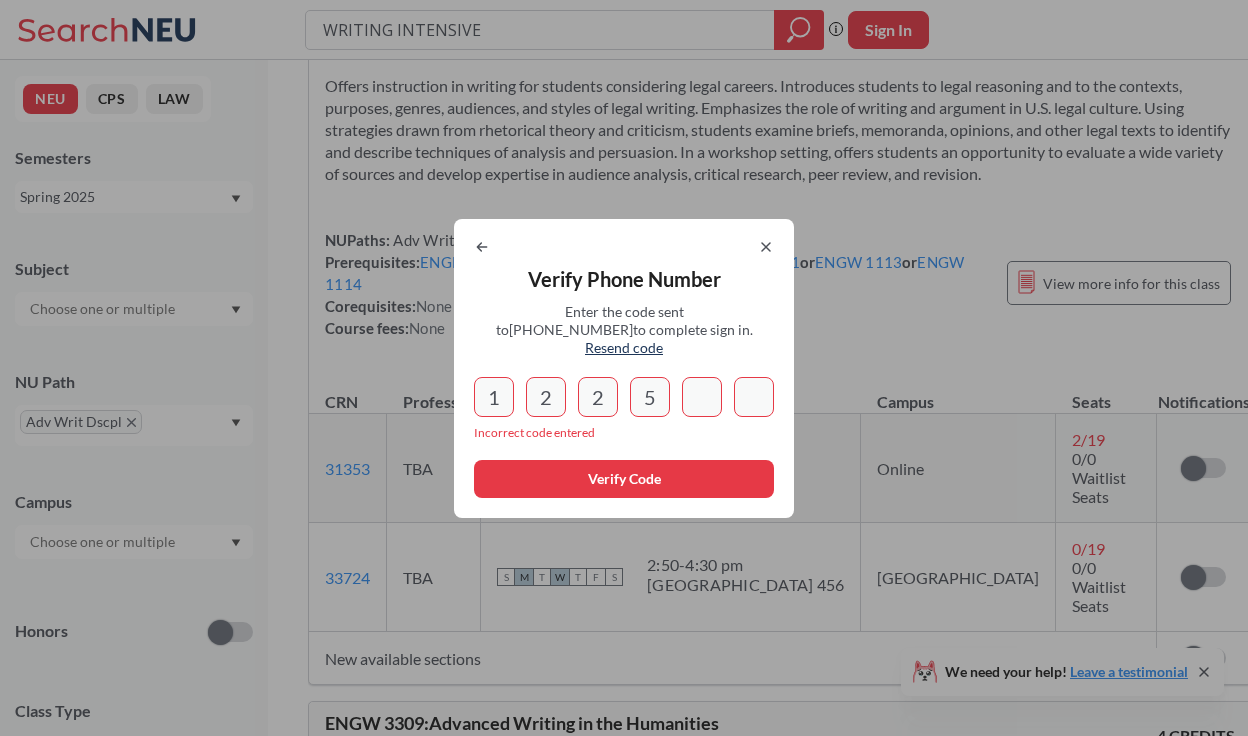 click on "1 2 2 5" at bounding box center [624, 397] 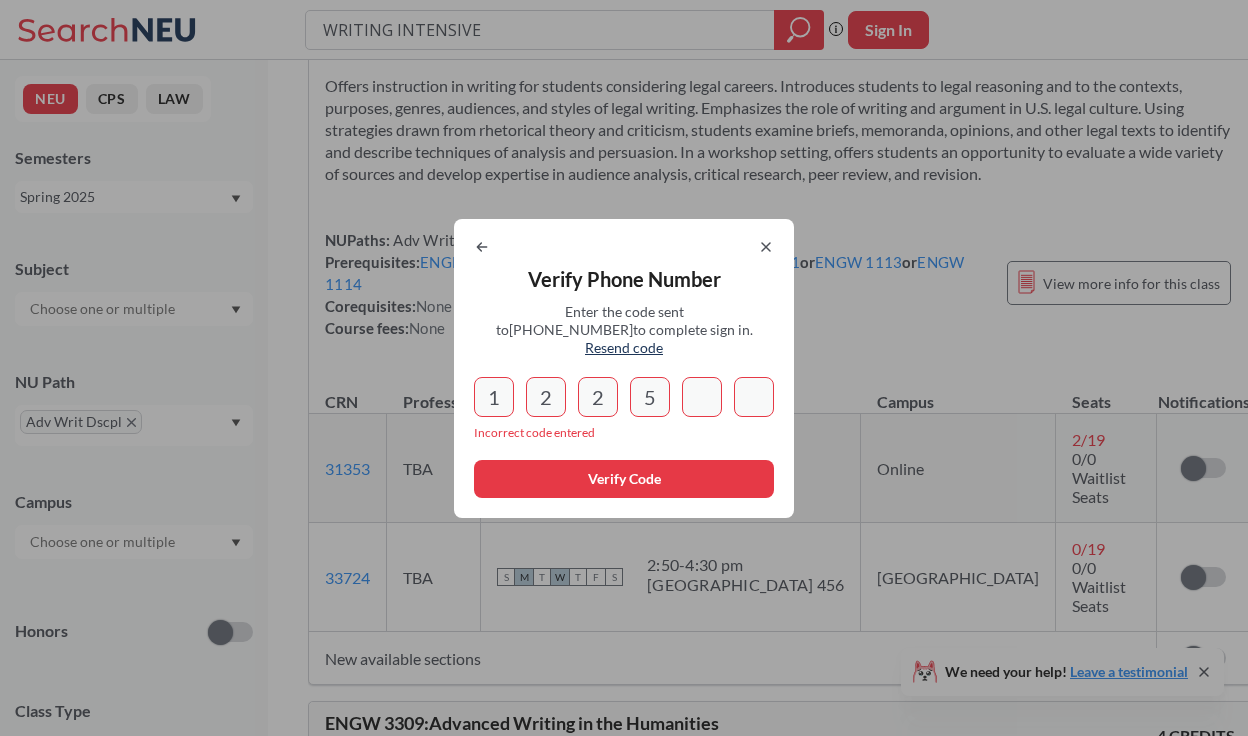 click on "5" at bounding box center (650, 397) 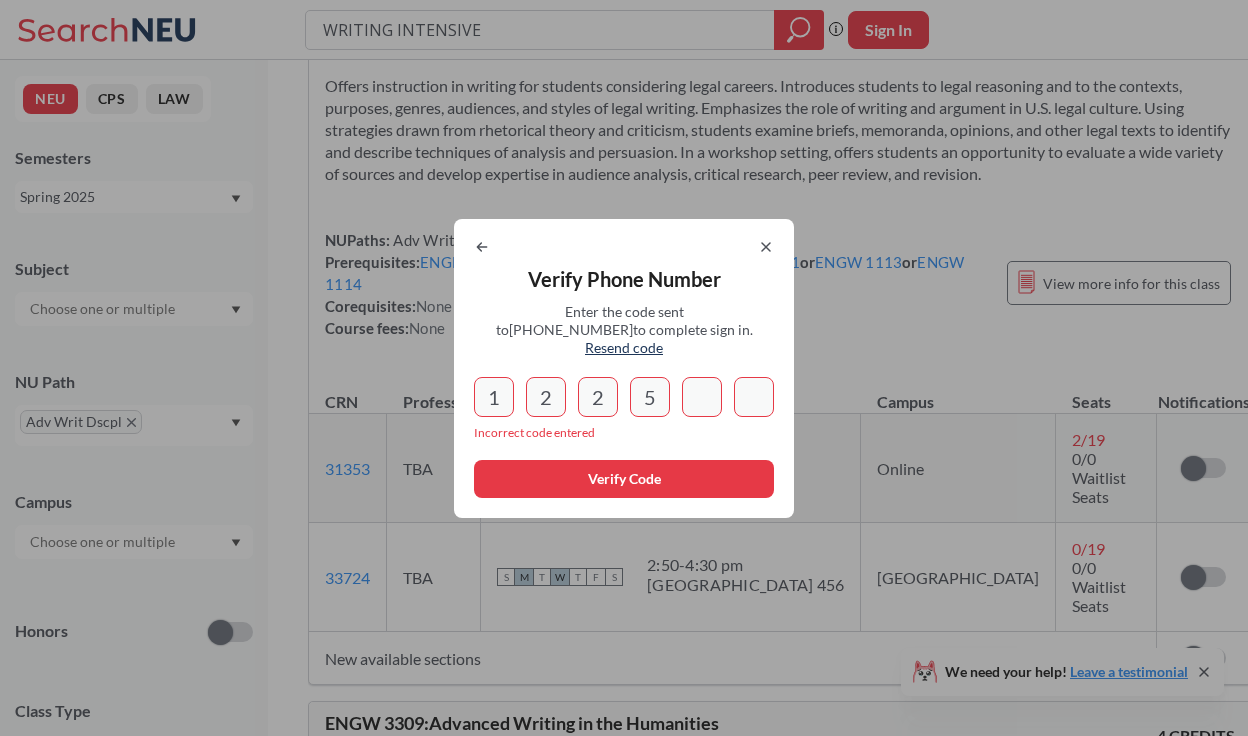 type on "5" 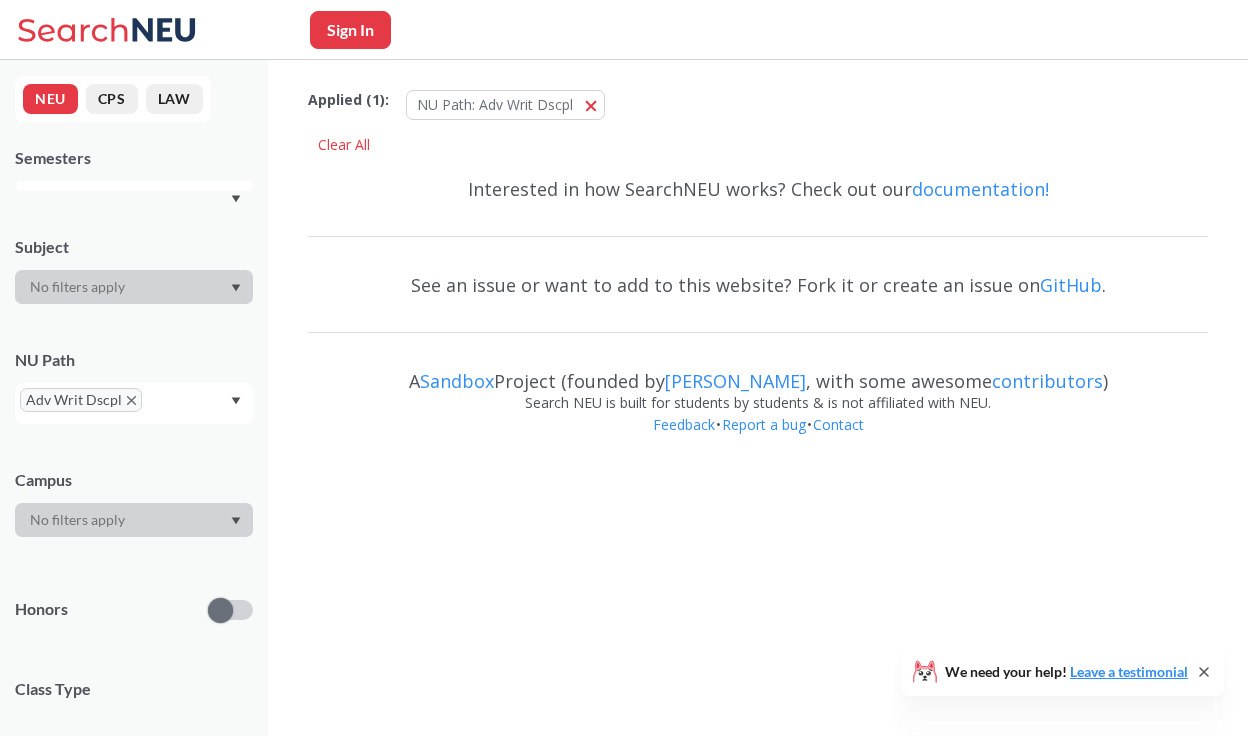 scroll, scrollTop: 0, scrollLeft: 0, axis: both 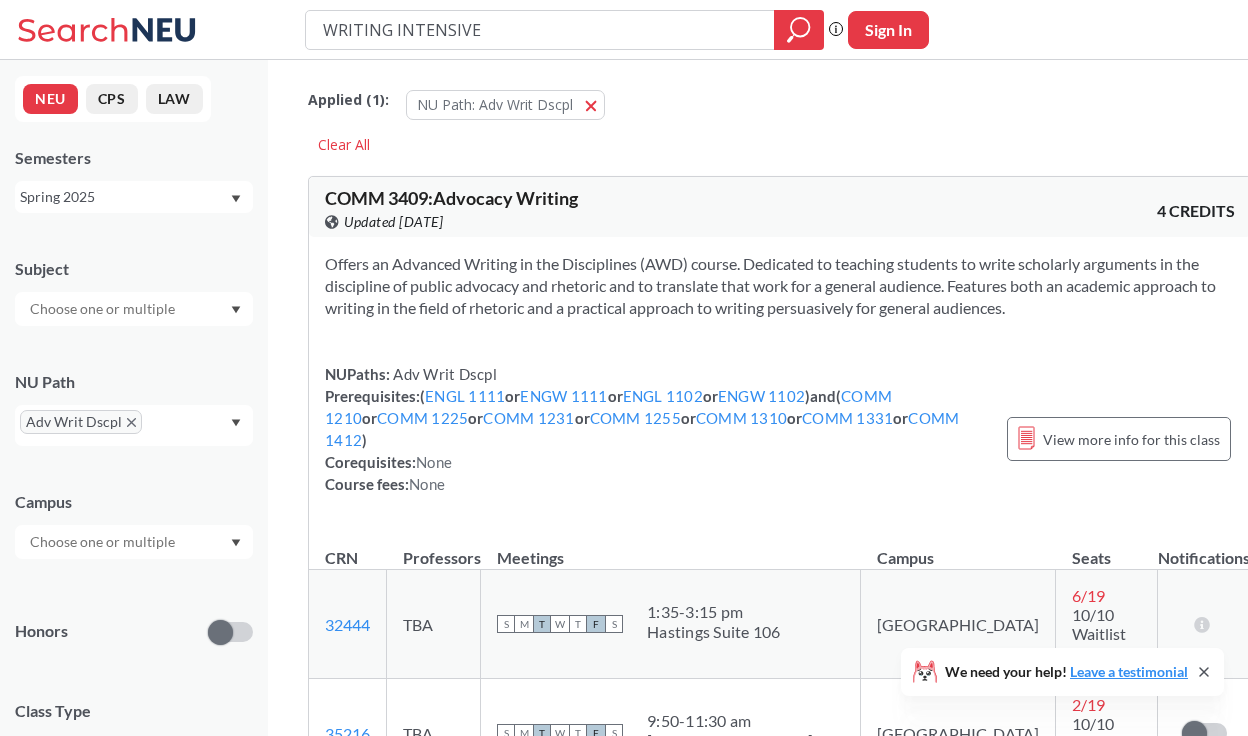 click on "Sign In" at bounding box center [888, 30] 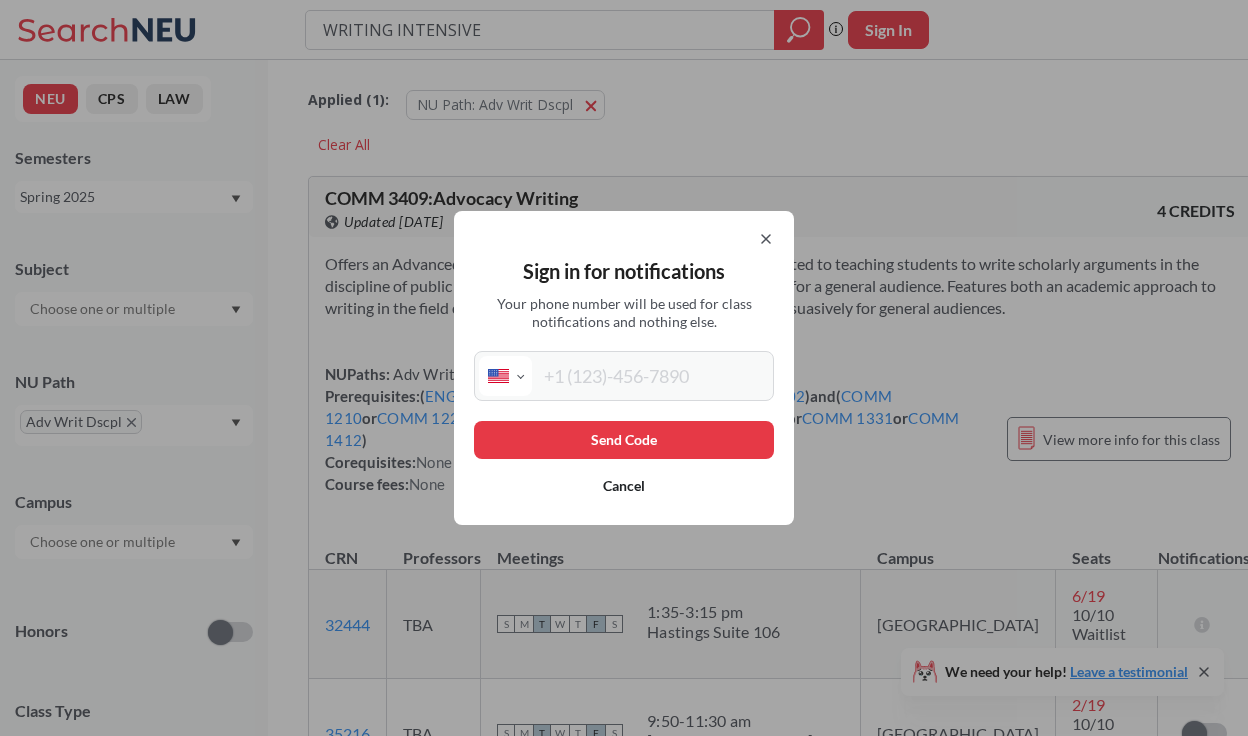 click at bounding box center (650, 376) 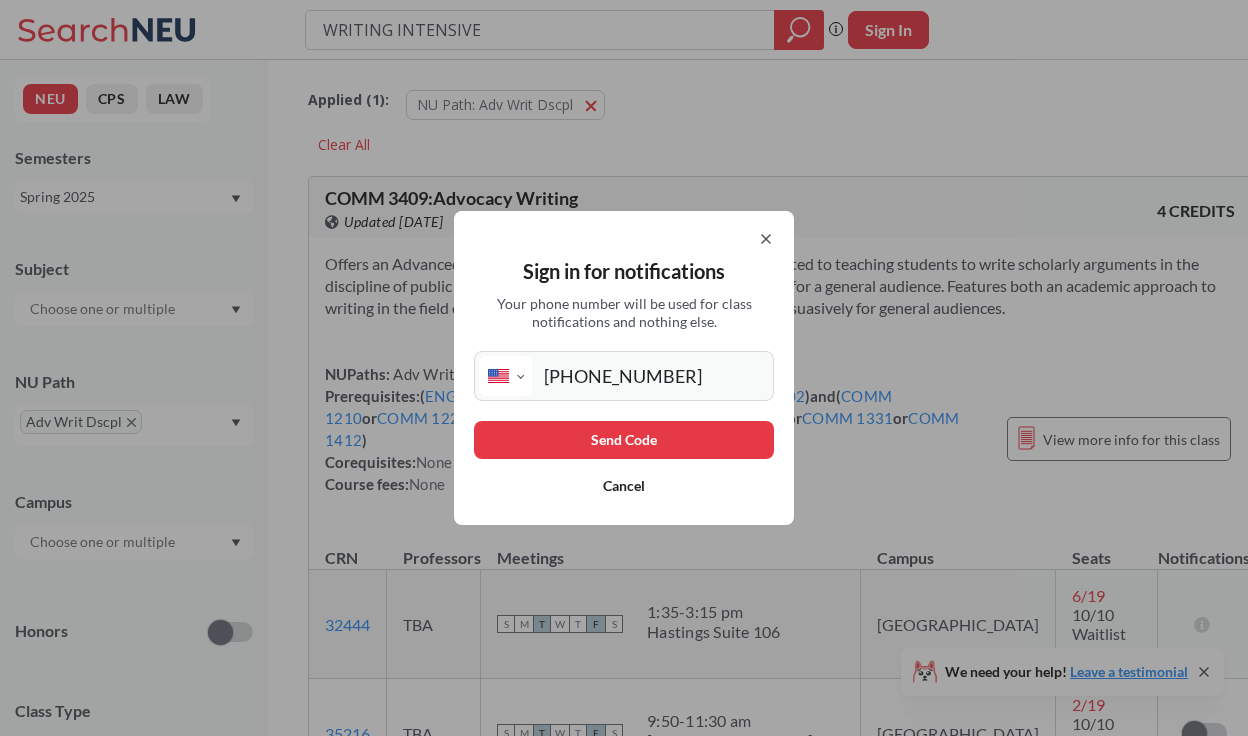 click on "Send Code" at bounding box center [624, 440] 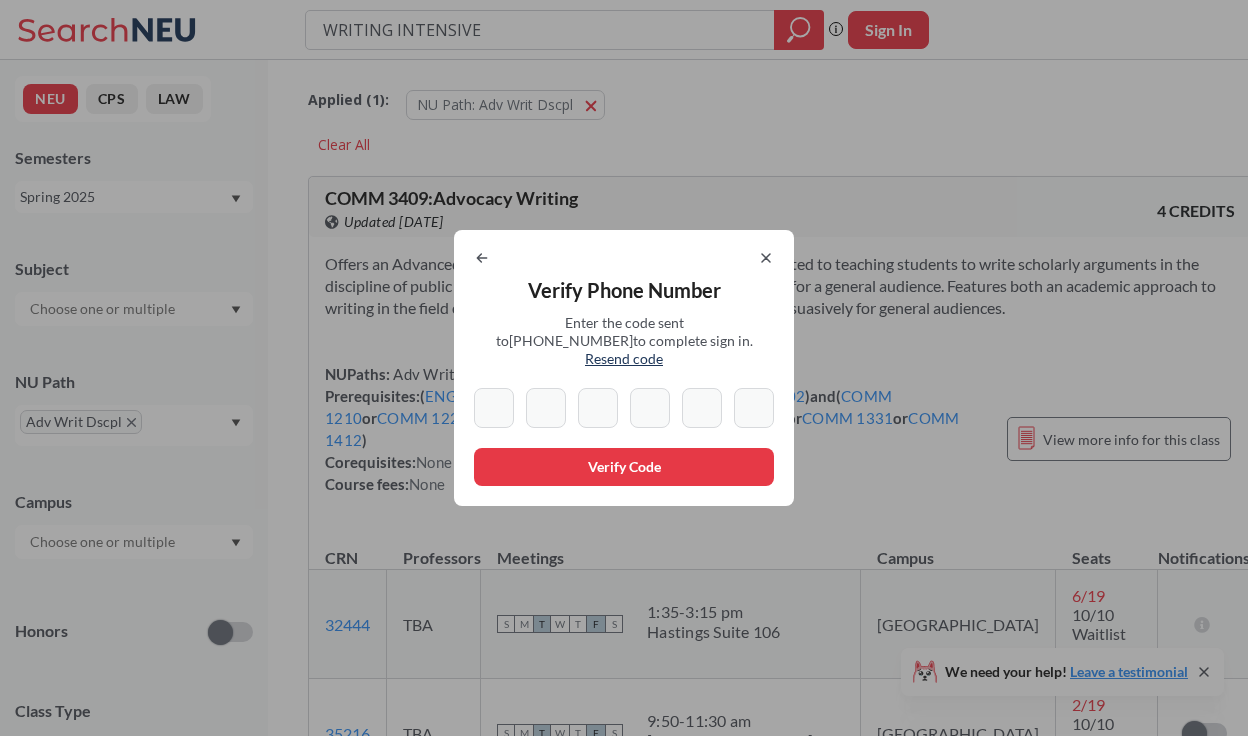 type on "0" 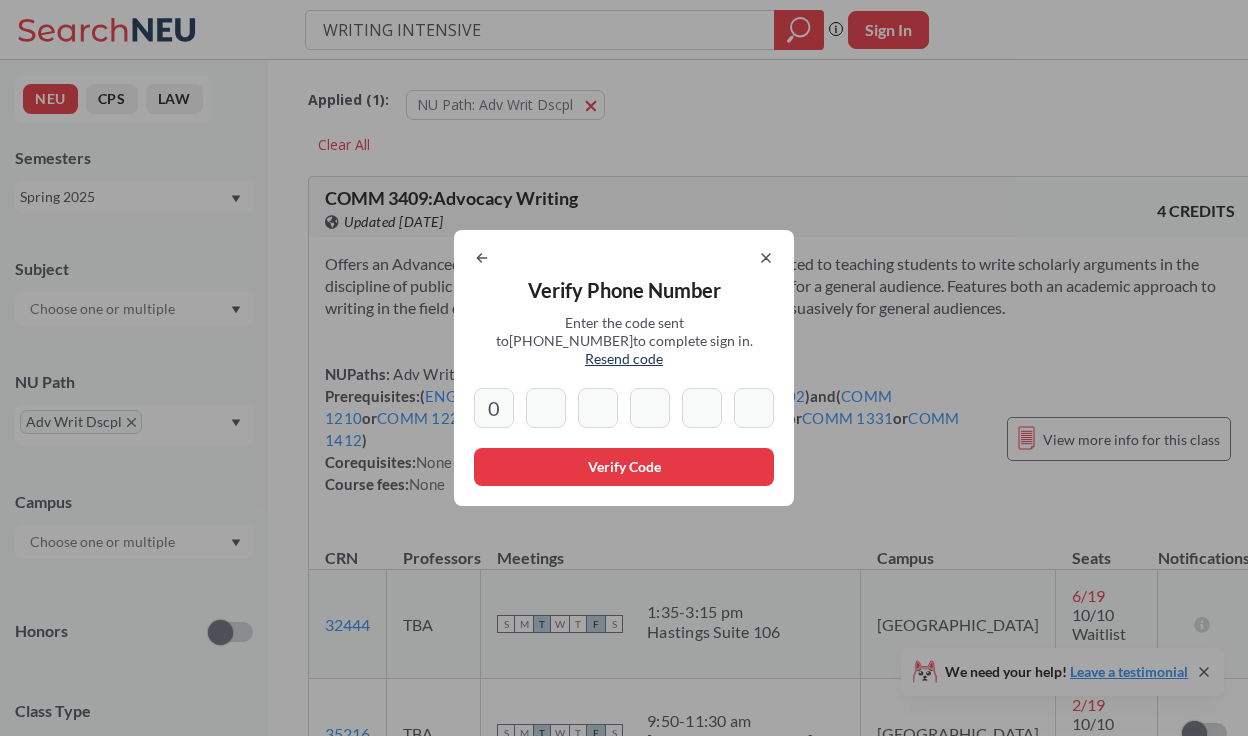 type on "5" 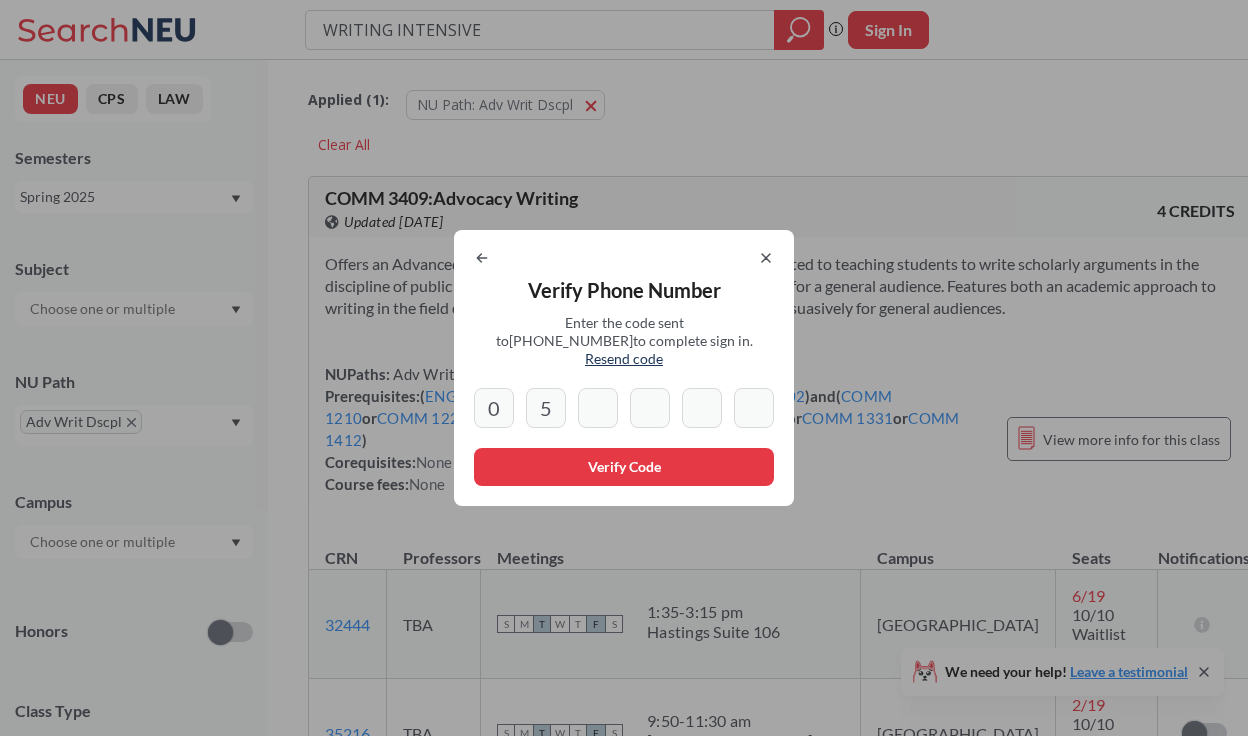type on "6" 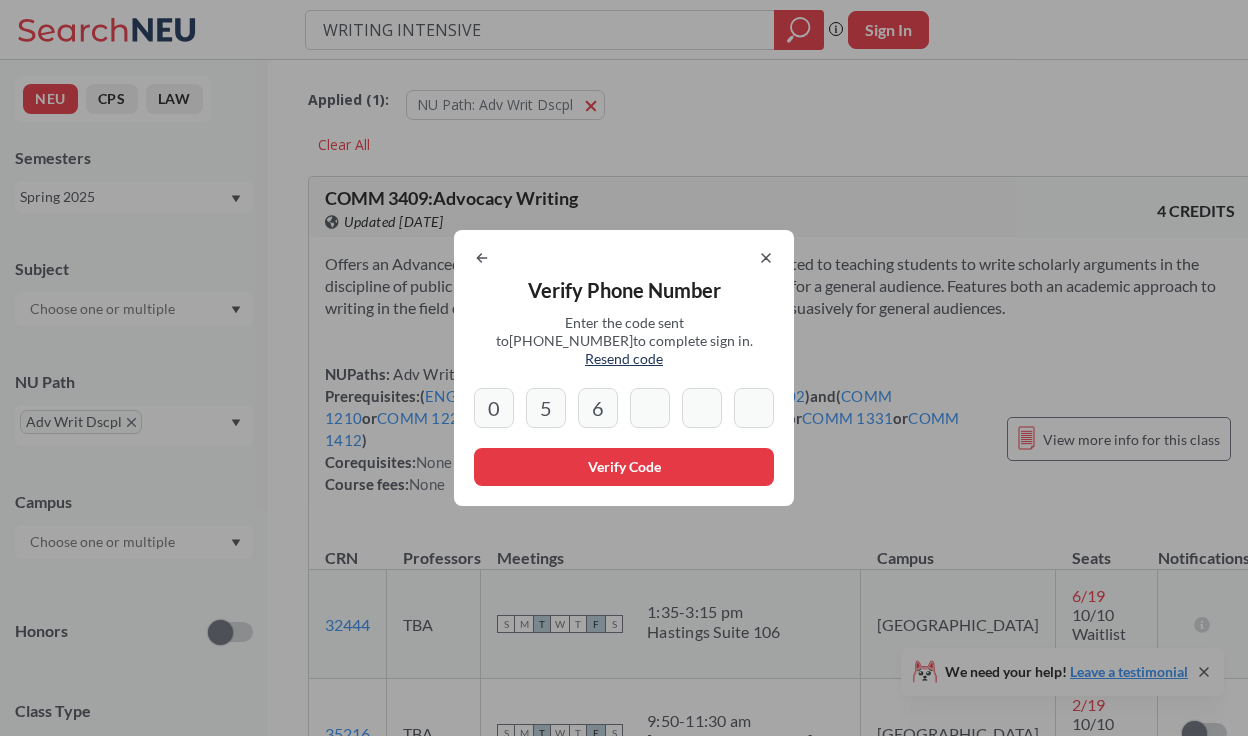type on "3" 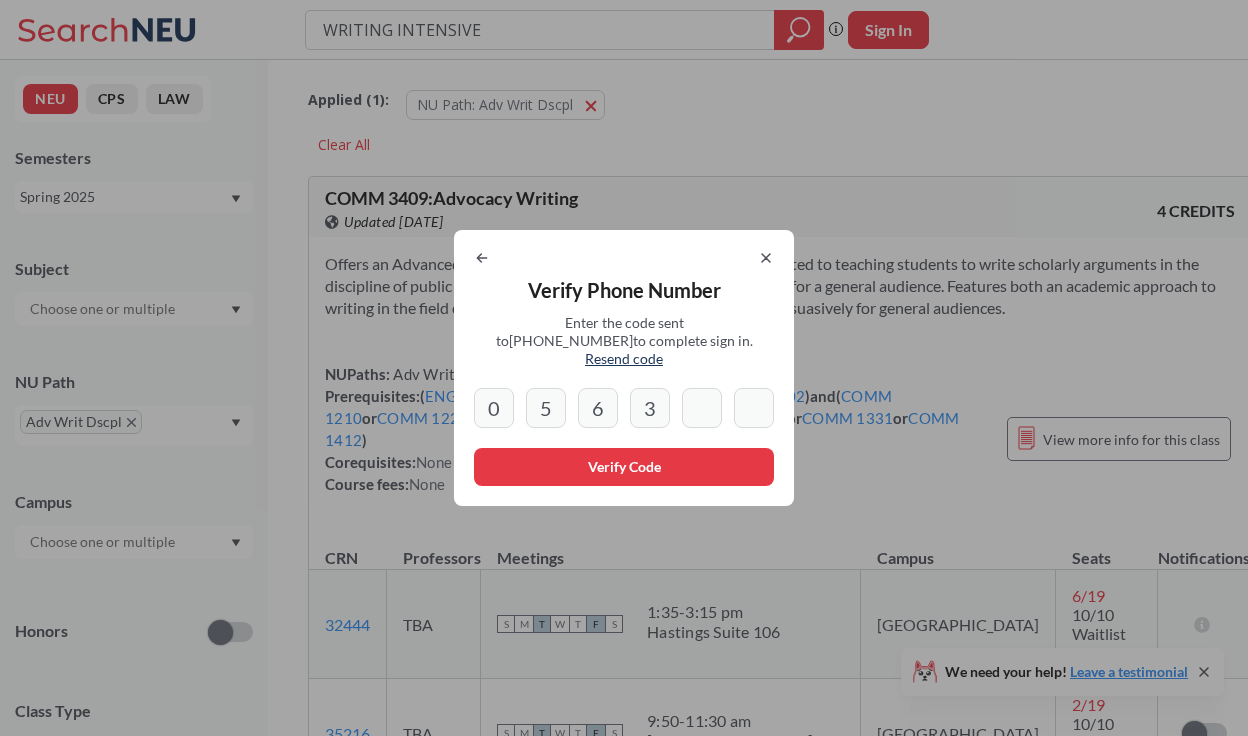 type on "3" 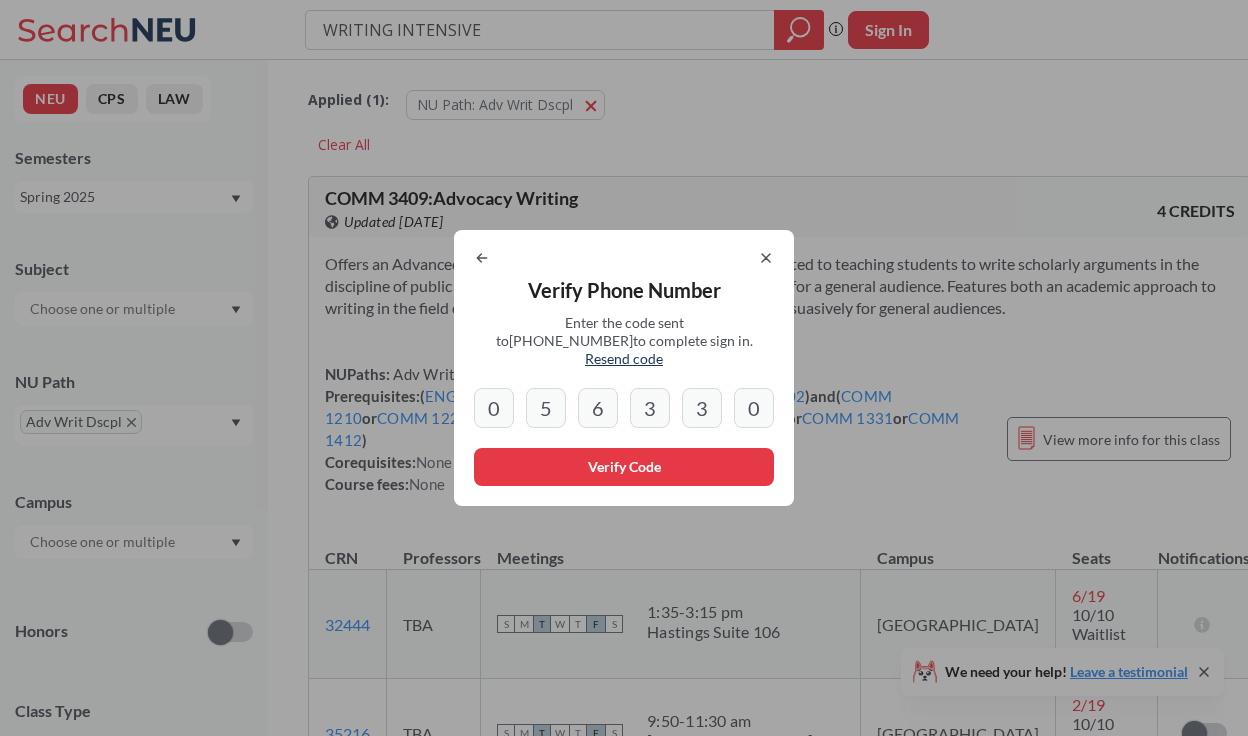 type on "0" 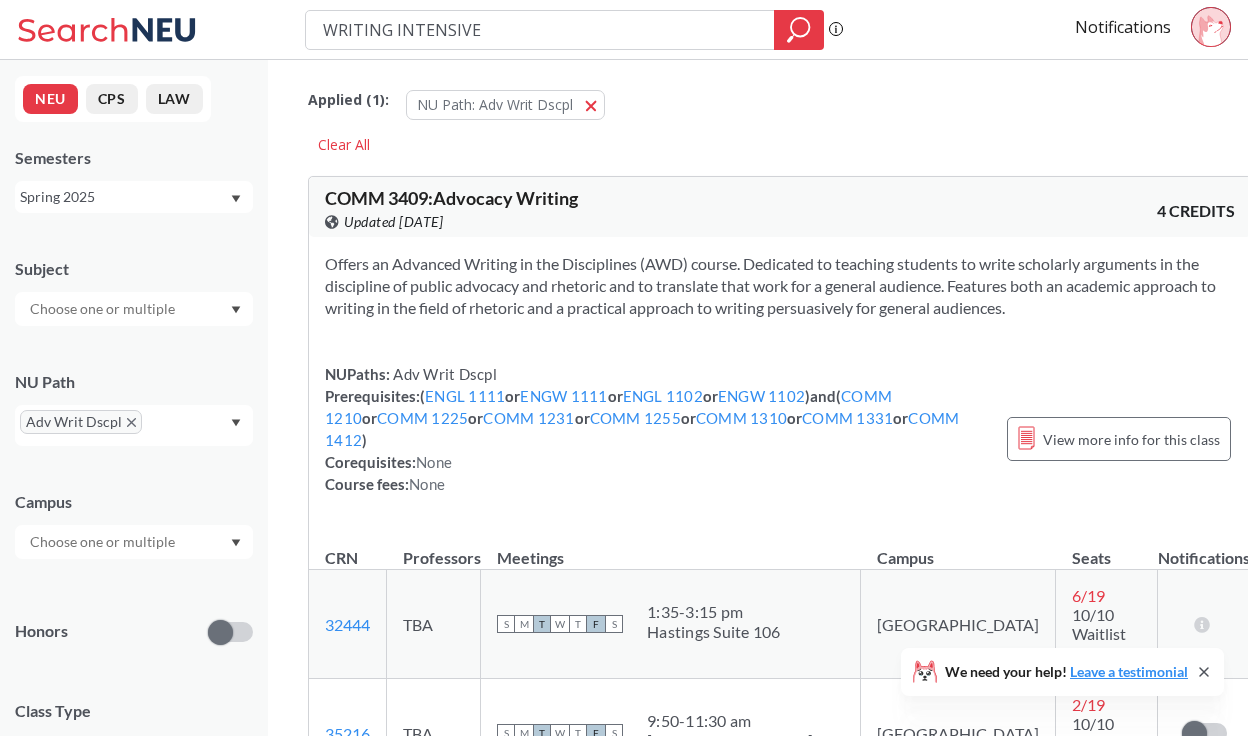 scroll, scrollTop: 137, scrollLeft: 0, axis: vertical 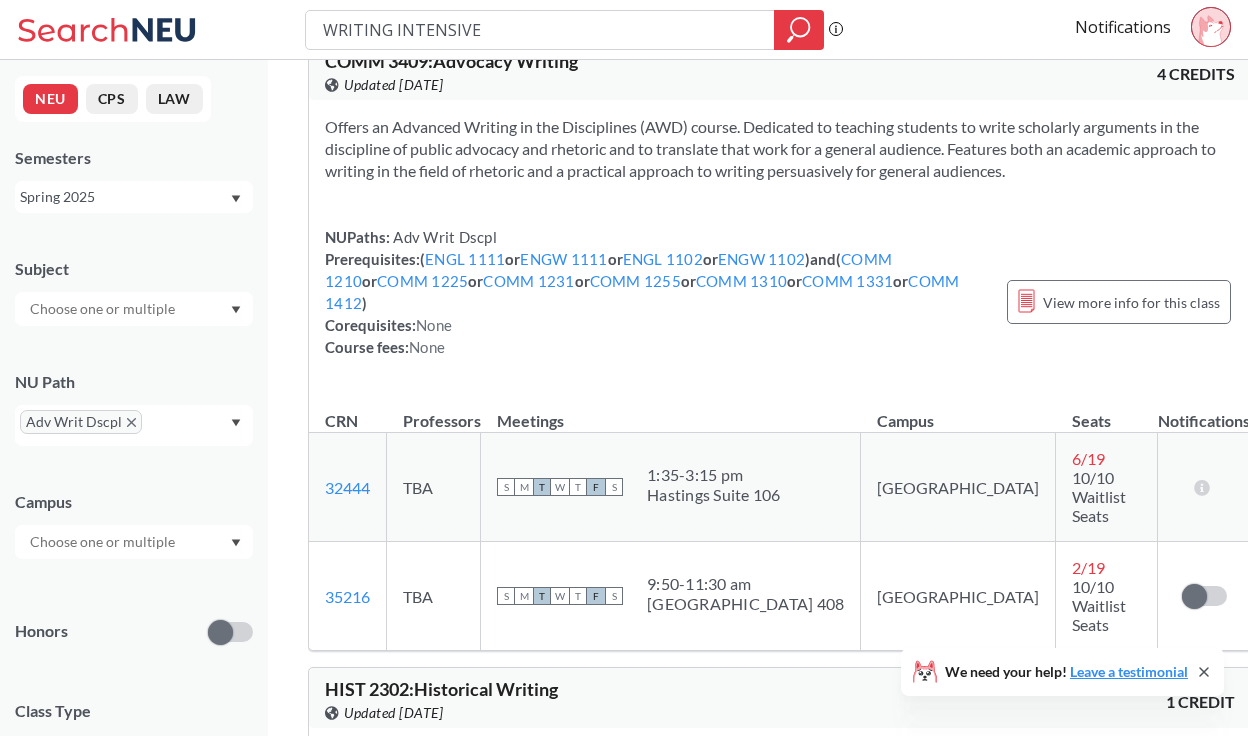 click on "HIST   2302 :  Historical Writing View this course on Banner. Updated [DATE] 1 CREDIT" at bounding box center [780, 698] 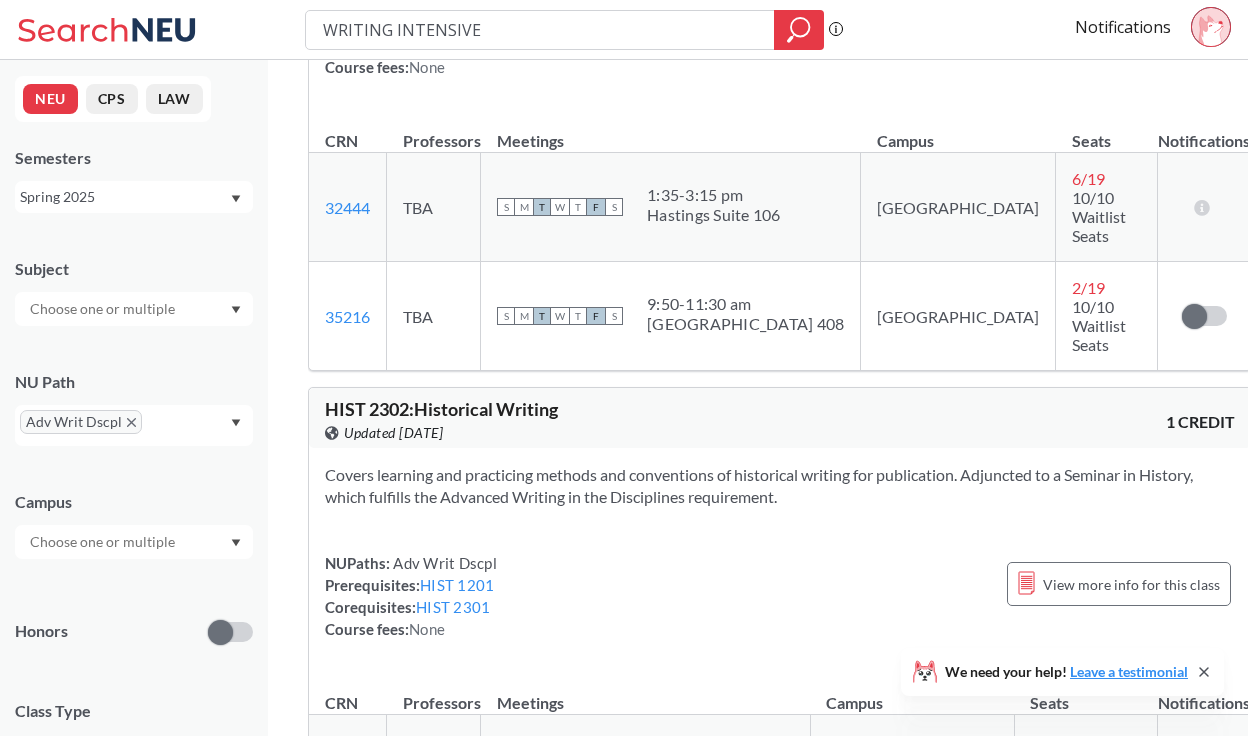 scroll, scrollTop: 423, scrollLeft: 0, axis: vertical 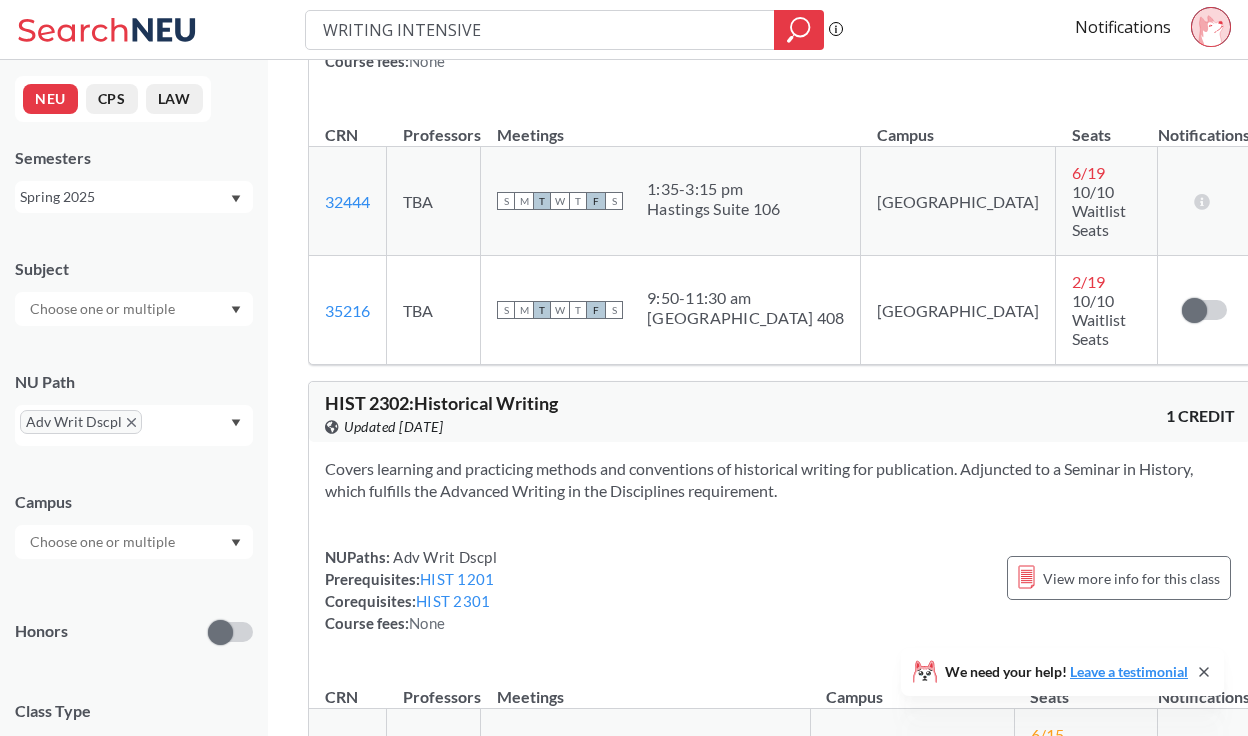 click on "Covers learning and practicing methods and conventions of historical writing for publication. Adjuncted to a Seminar in History, which fulfills the Advanced Writing in the Disciplines requirement." at bounding box center (780, 480) 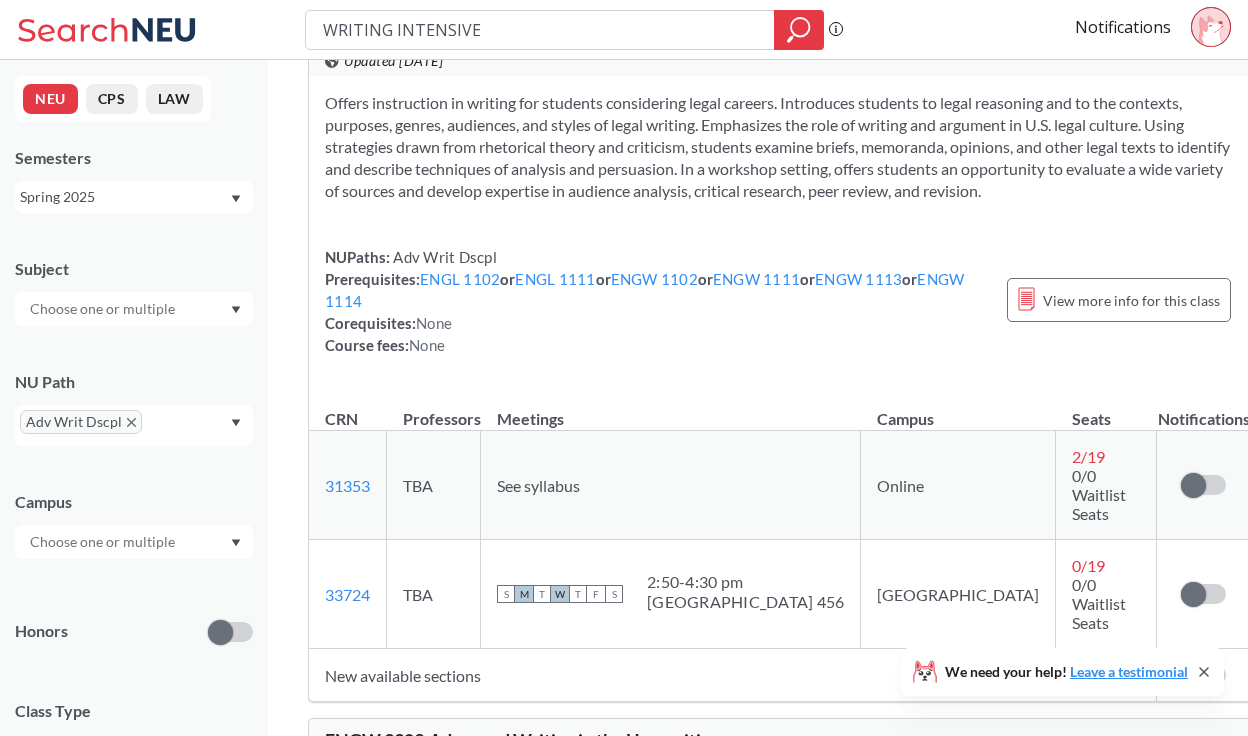 scroll, scrollTop: 1231, scrollLeft: 0, axis: vertical 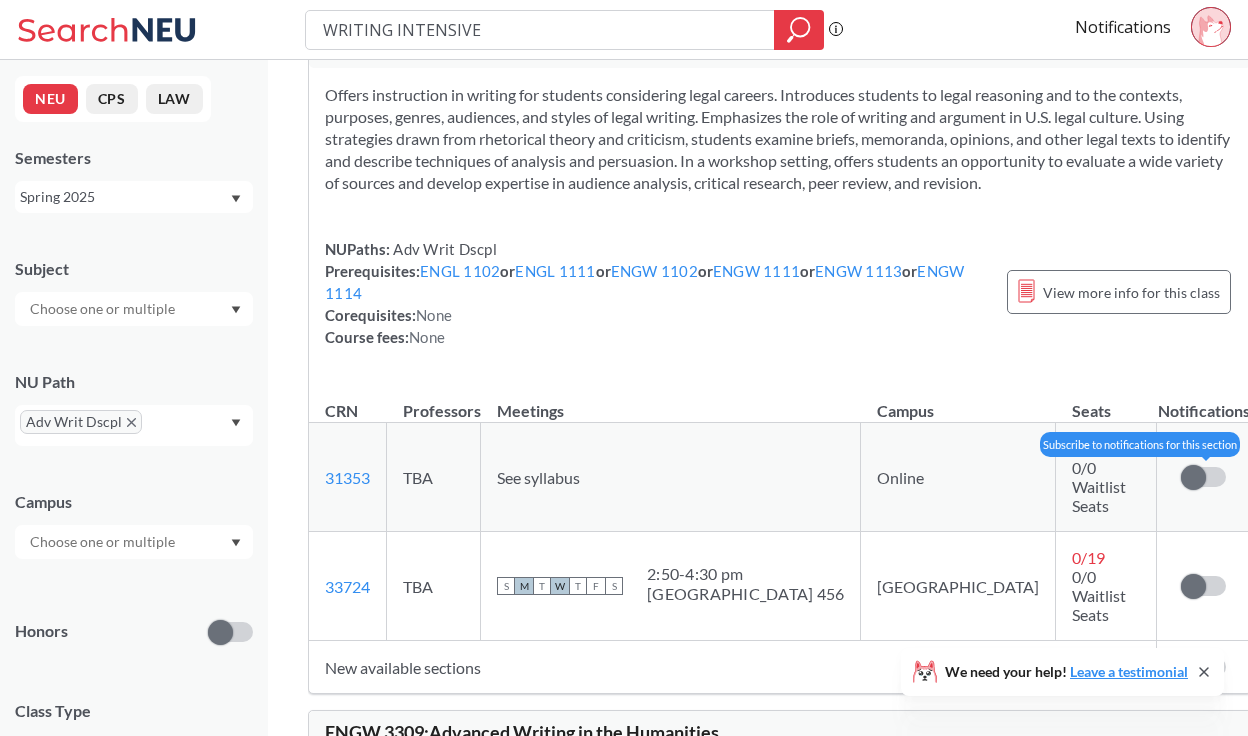 click at bounding box center (1203, 477) 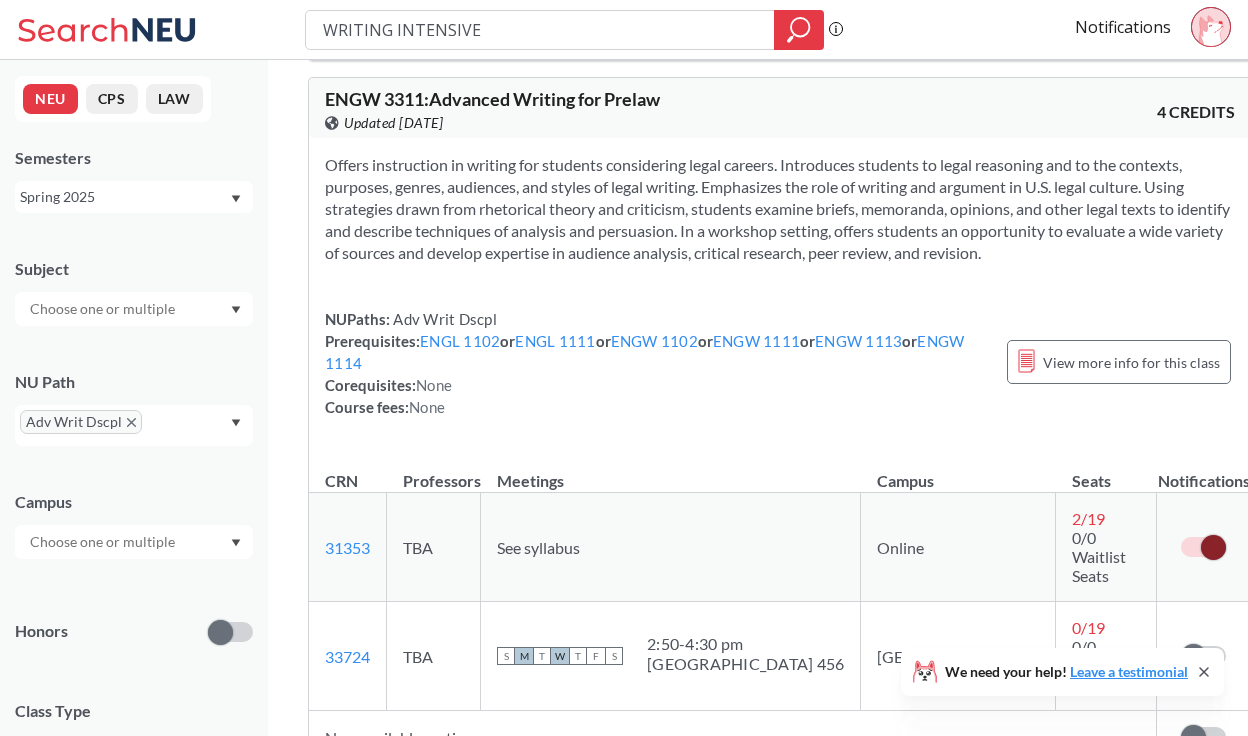 scroll, scrollTop: 1168, scrollLeft: 0, axis: vertical 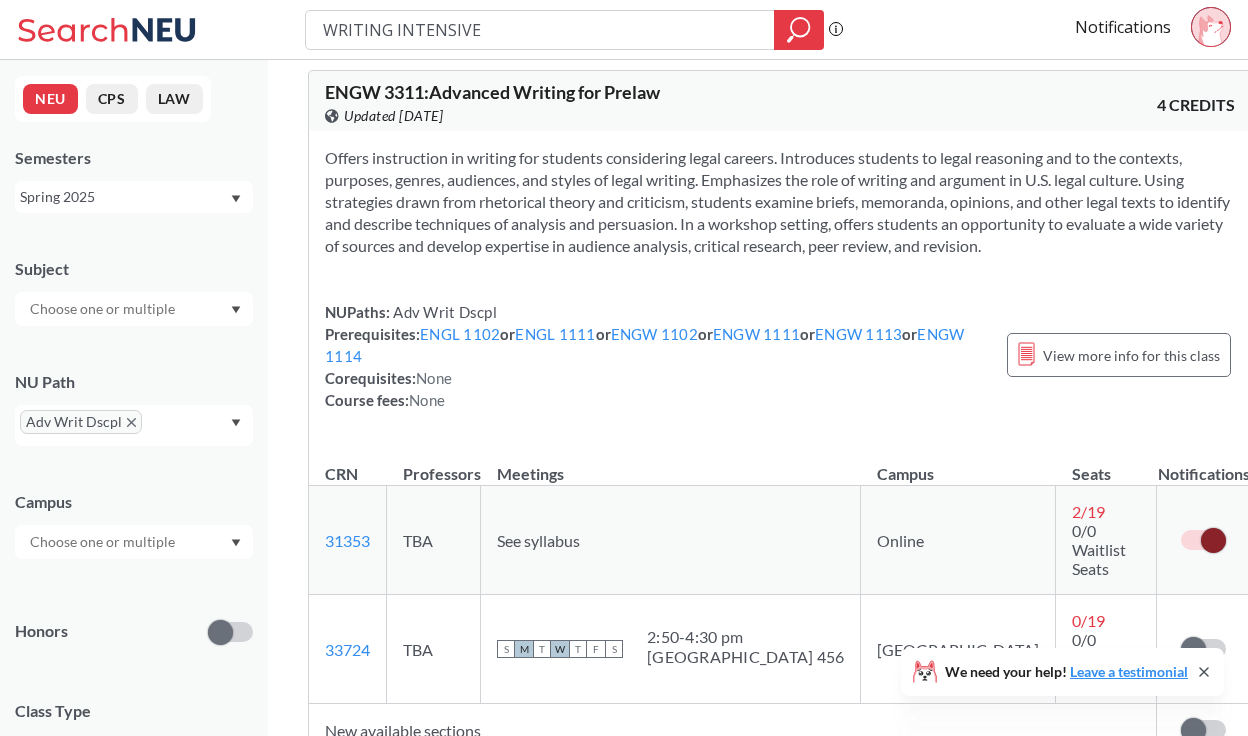 click on "Adv Writ Dscpl" at bounding box center [81, 422] 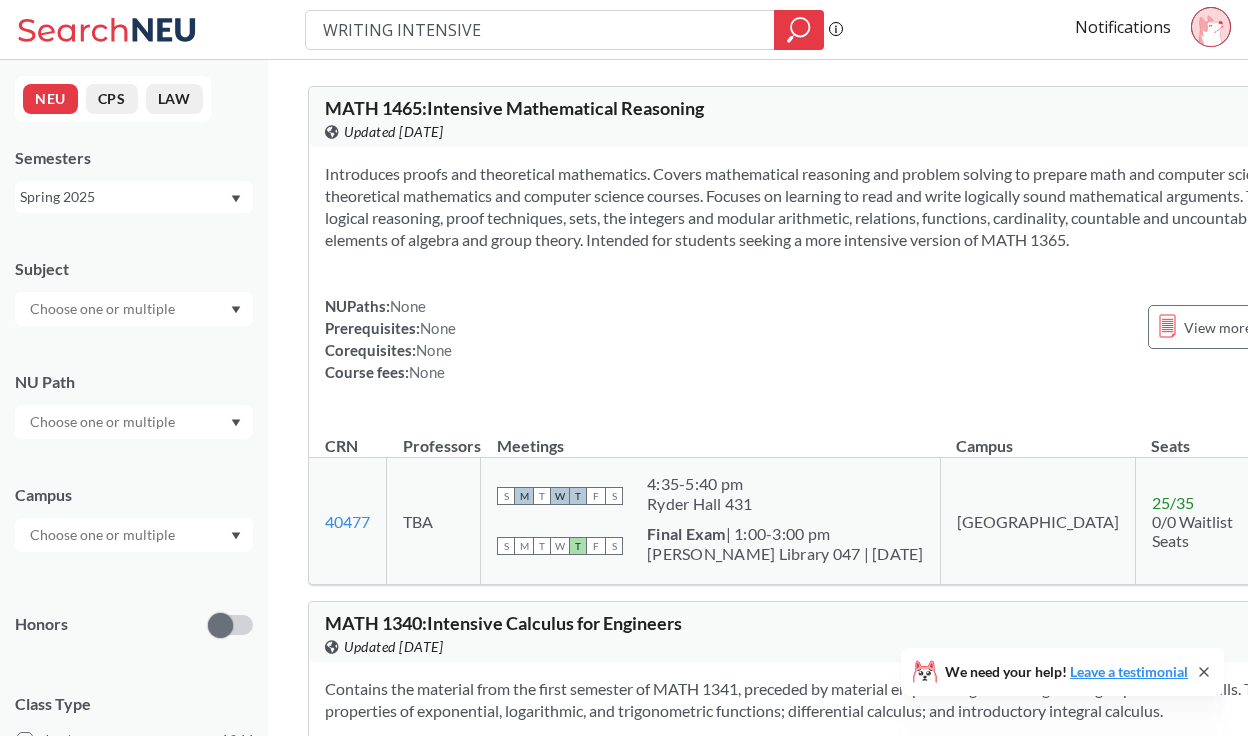 click at bounding box center (104, 422) 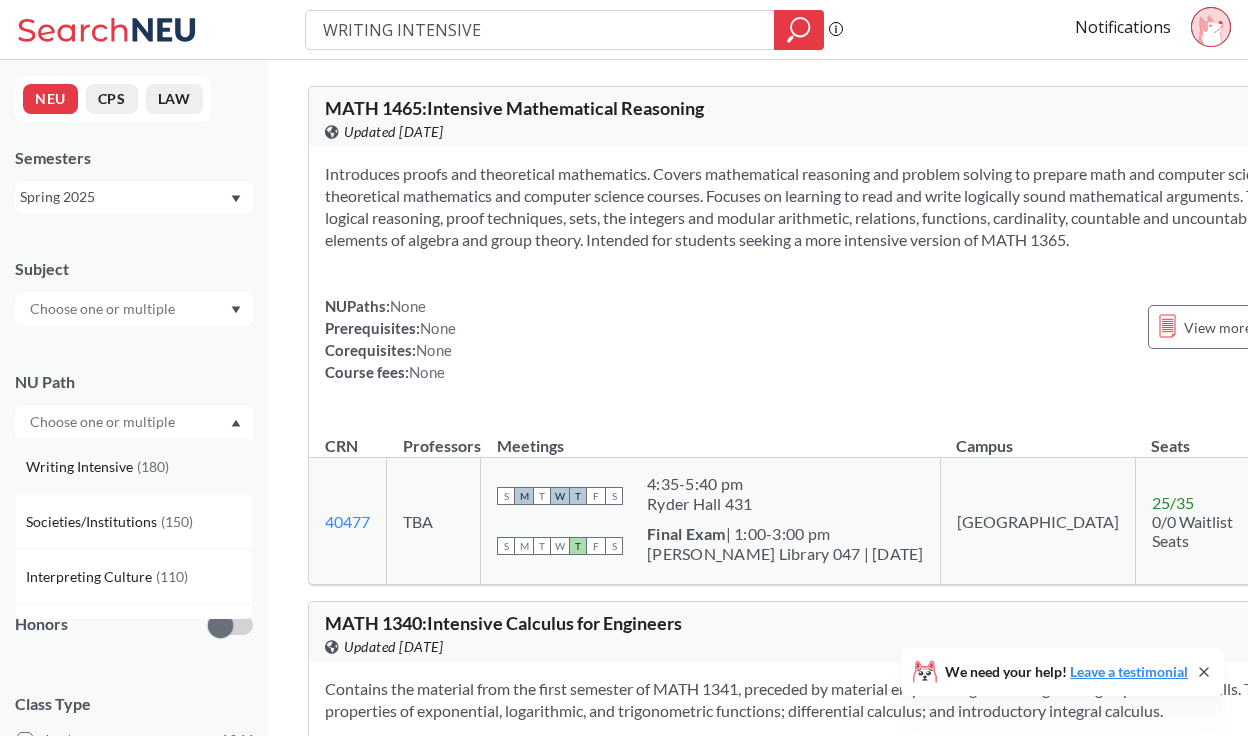 click on "Writing Intensive ( 180 )" at bounding box center [134, 466] 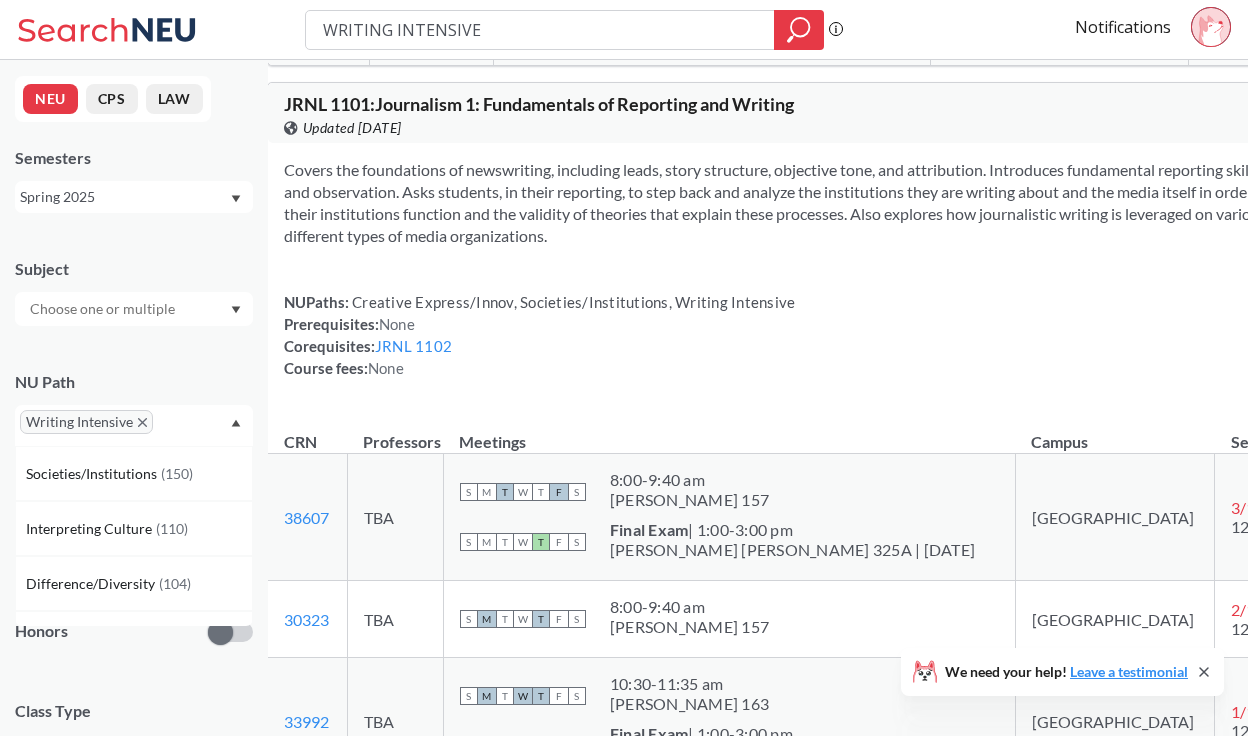 scroll, scrollTop: 2417, scrollLeft: 0, axis: vertical 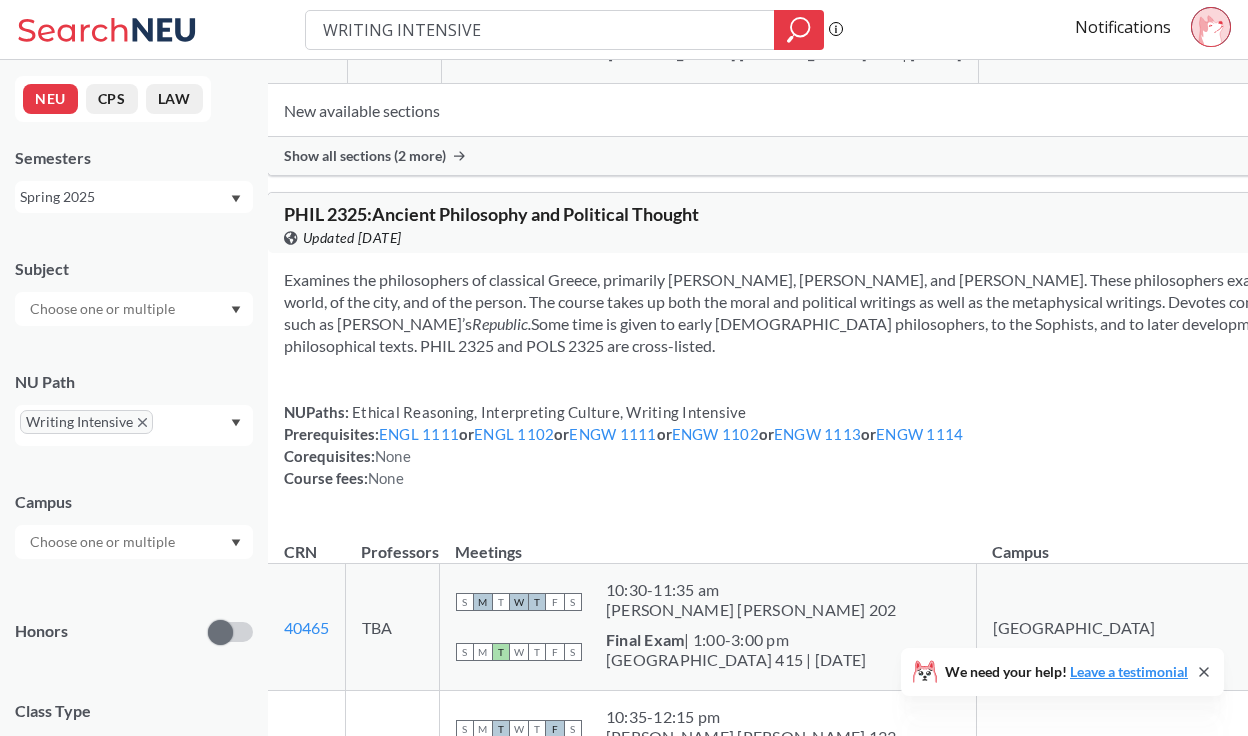 click at bounding box center (1453, -234) 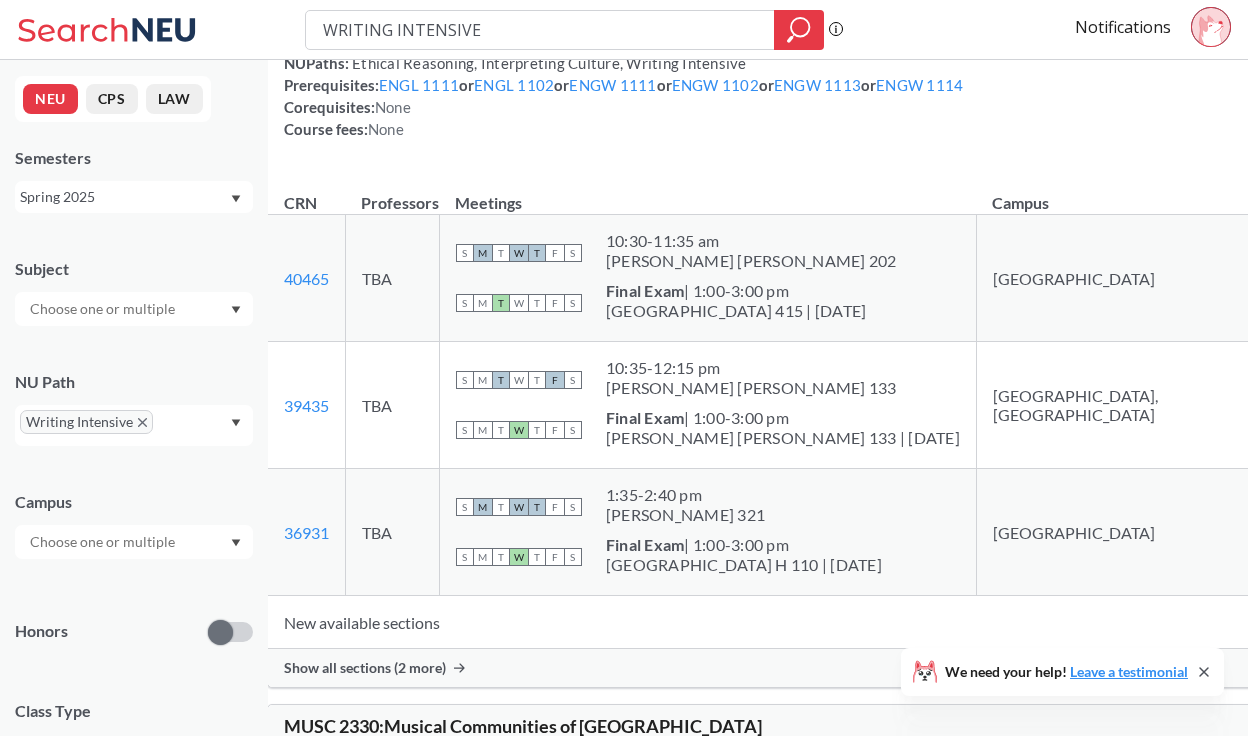 scroll, scrollTop: 15417, scrollLeft: 0, axis: vertical 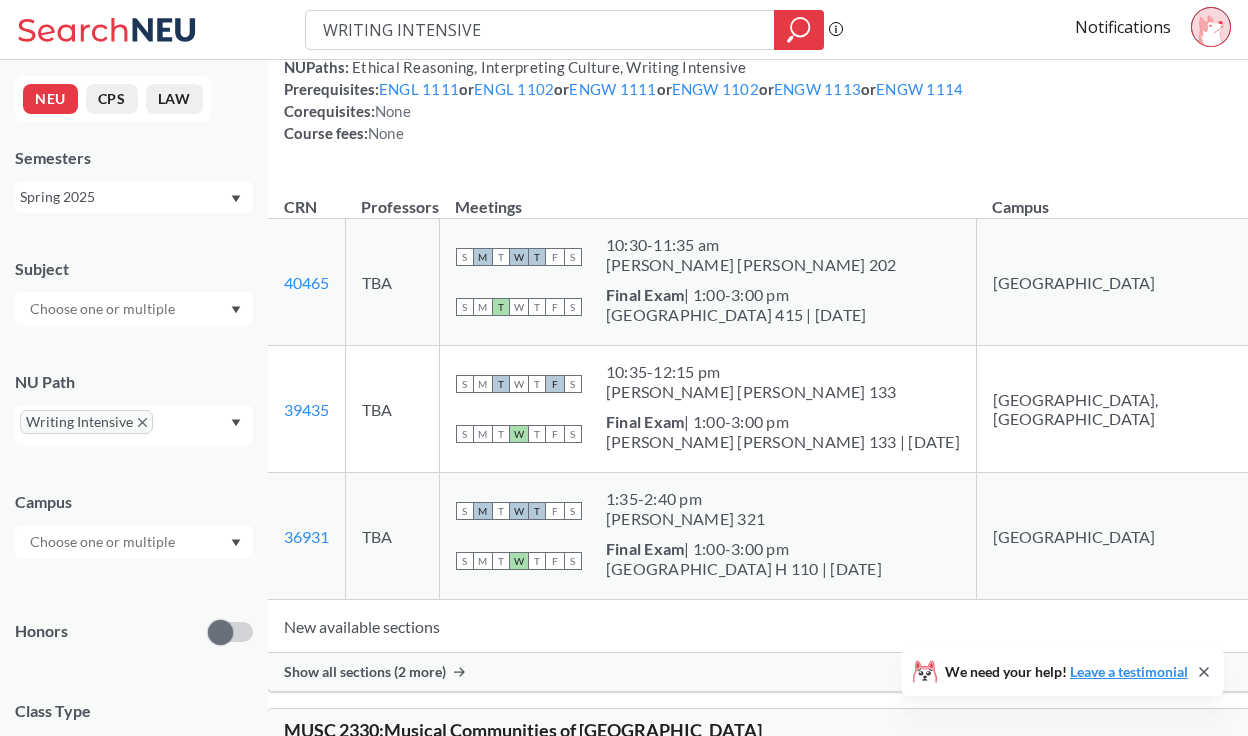 click at bounding box center [1463, -235] 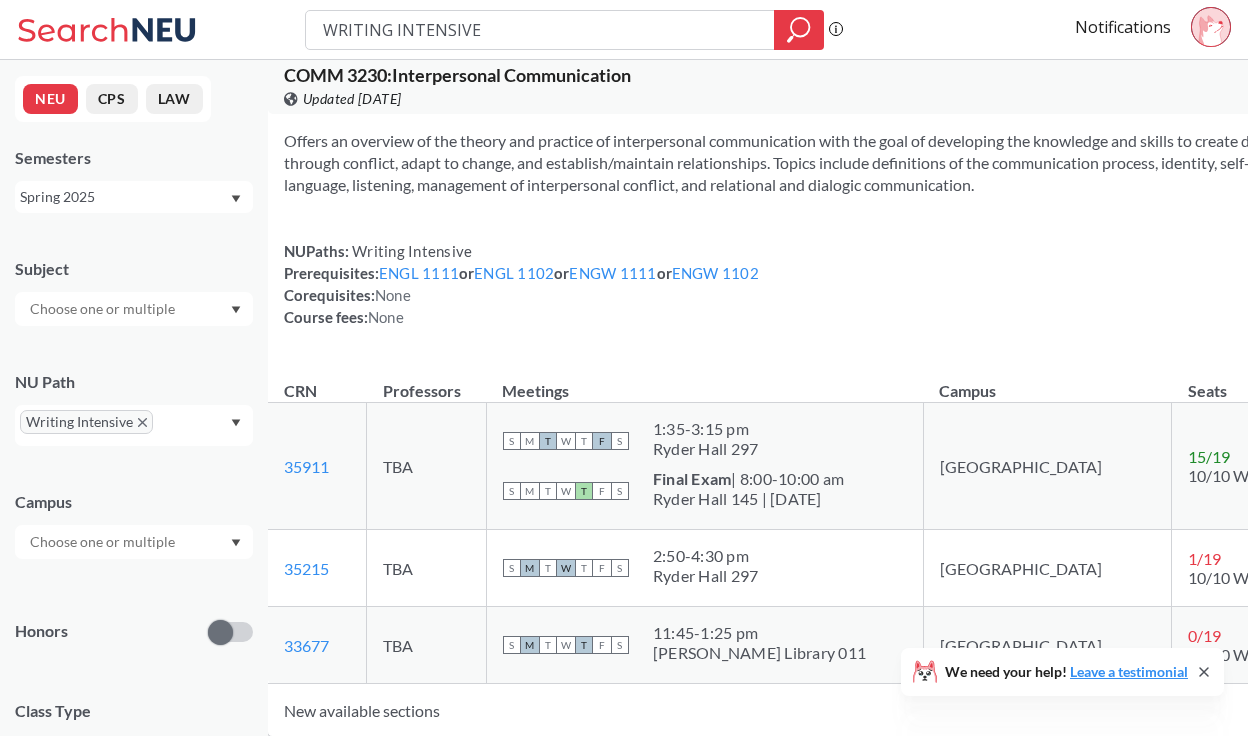 scroll, scrollTop: 30905, scrollLeft: 0, axis: vertical 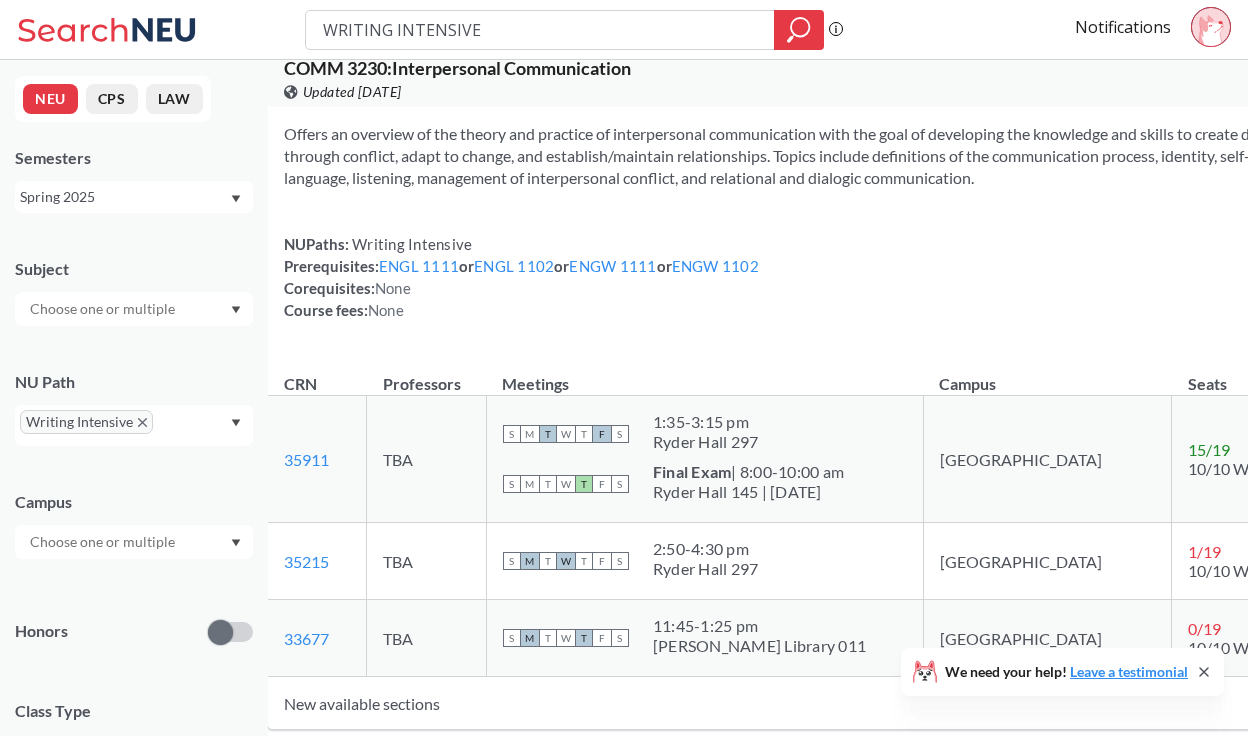click on "Writing Intensive" at bounding box center (86, 422) 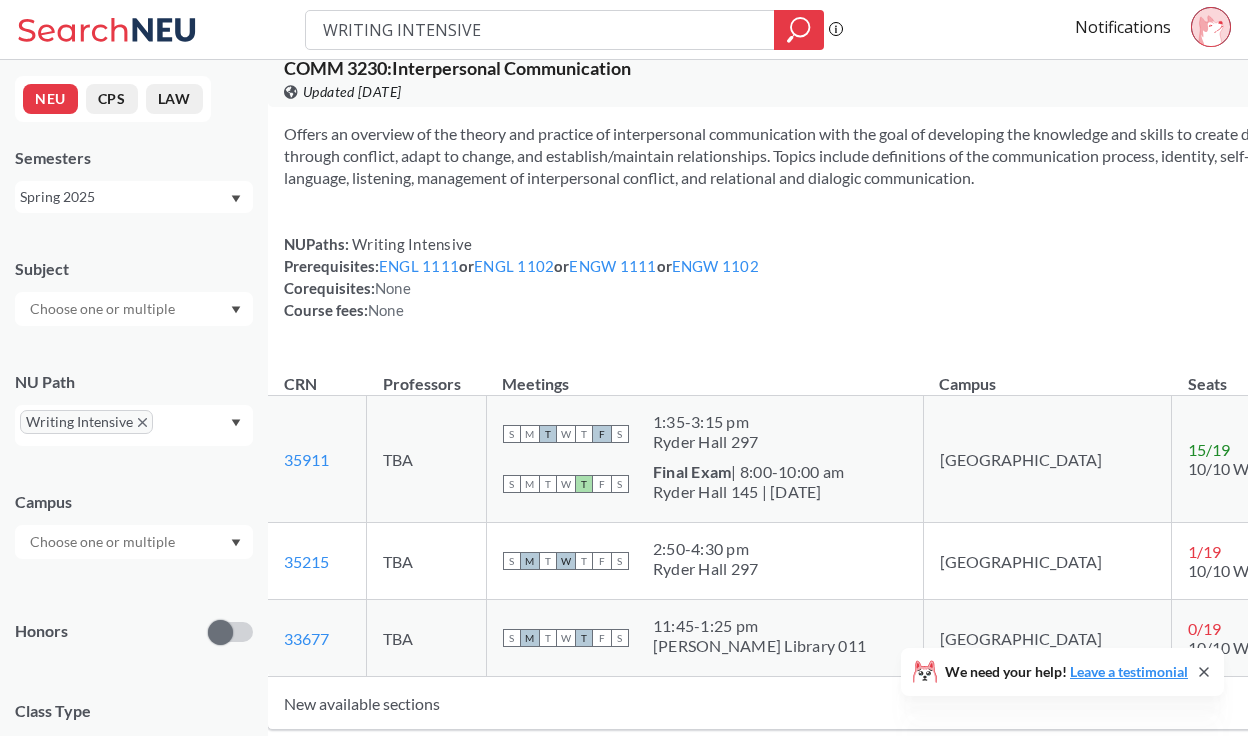 click 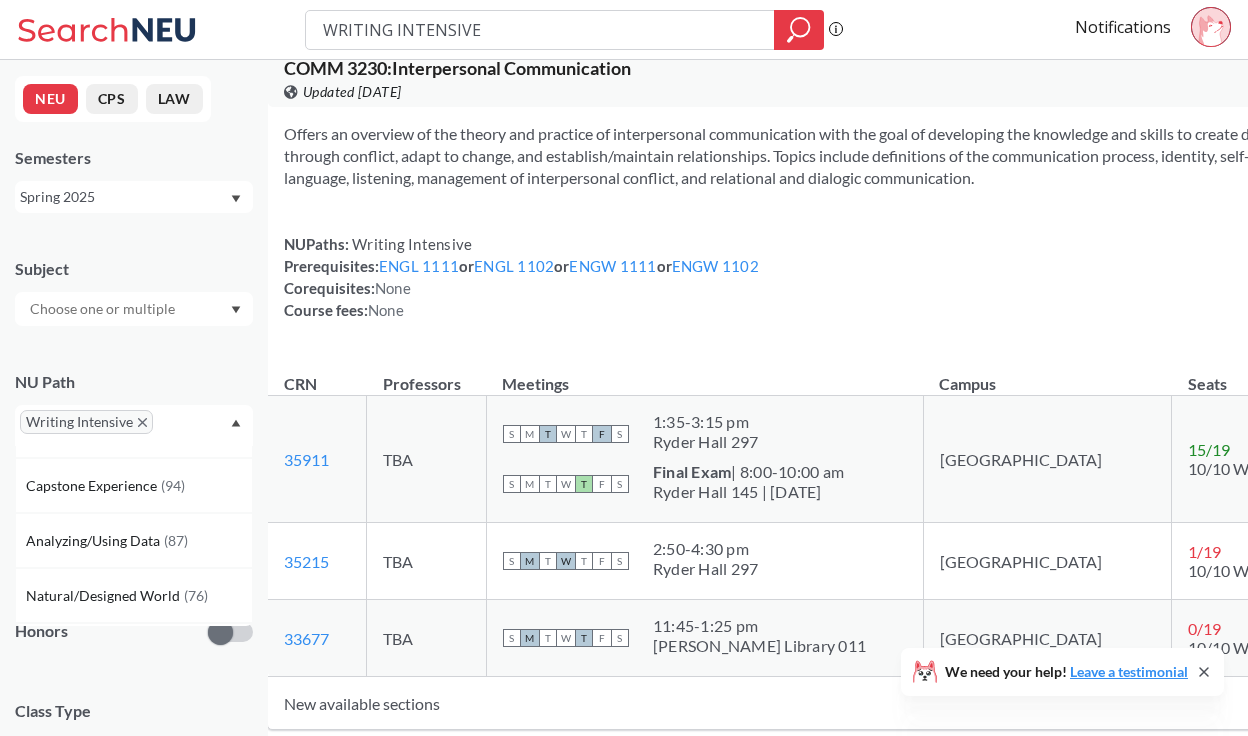 scroll, scrollTop: 480, scrollLeft: 0, axis: vertical 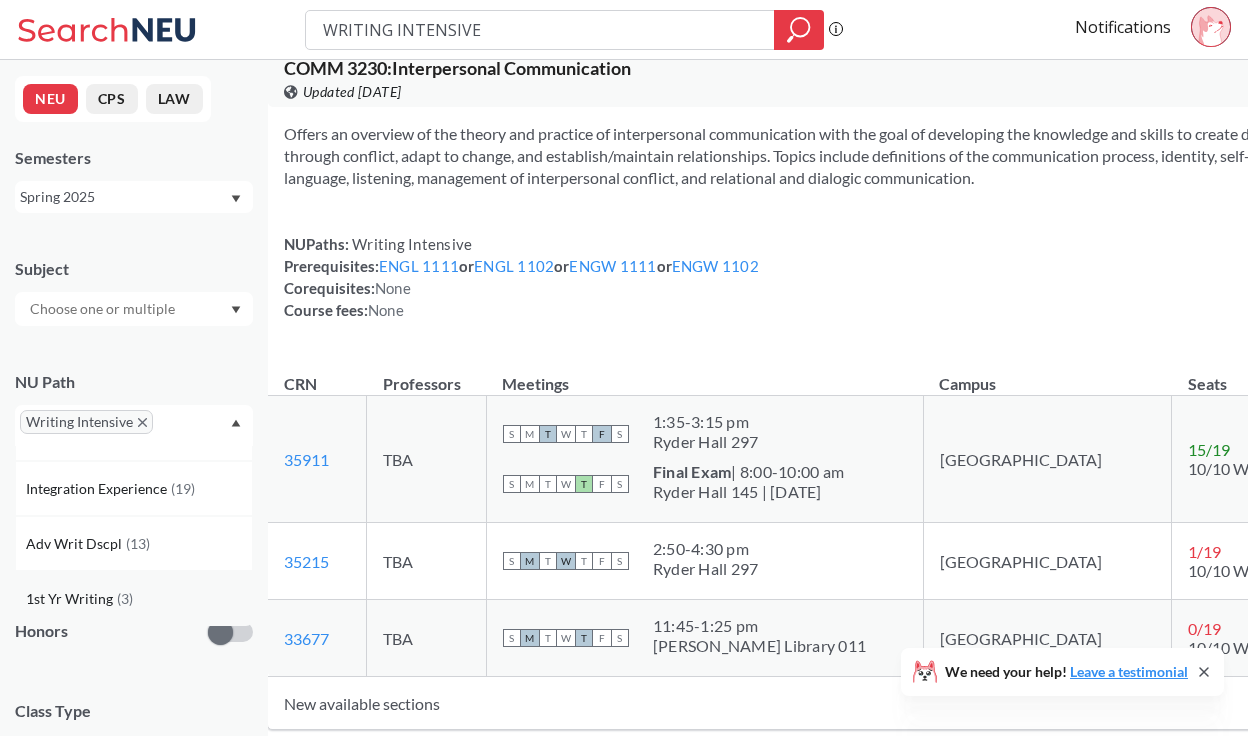 click on "( 3 )" at bounding box center (125, 598) 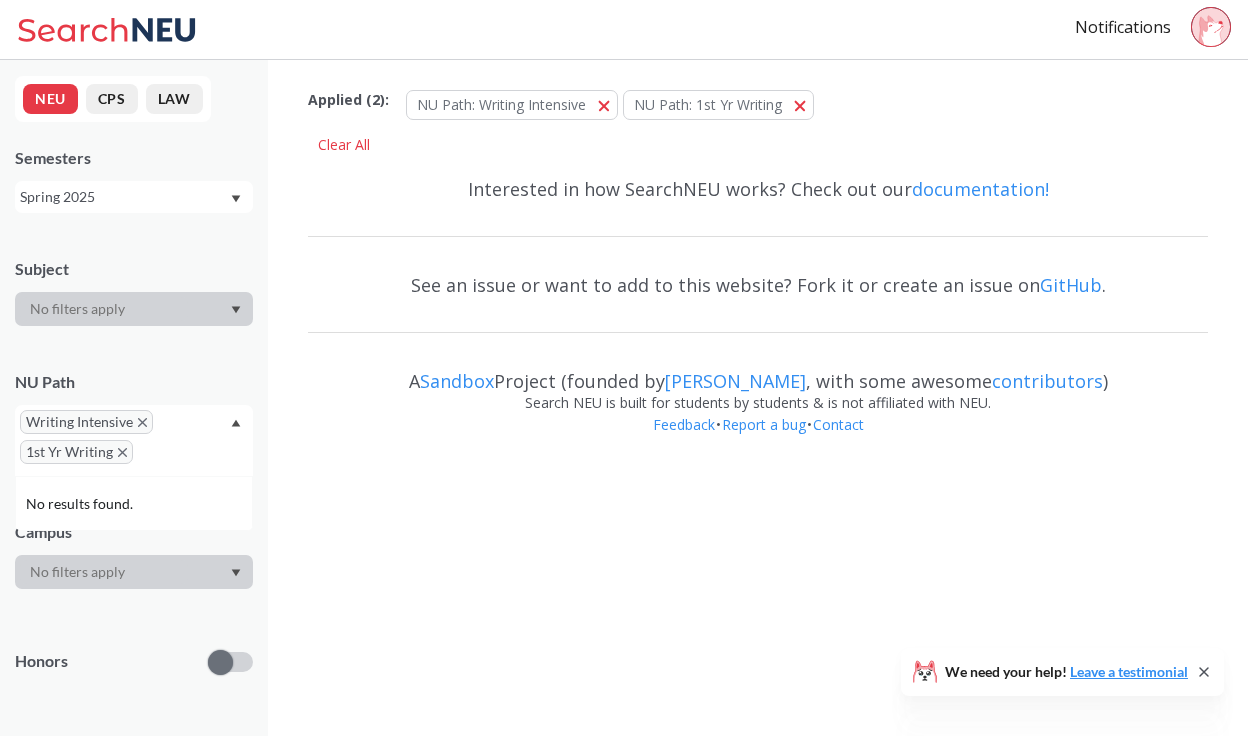 scroll, scrollTop: 0, scrollLeft: 0, axis: both 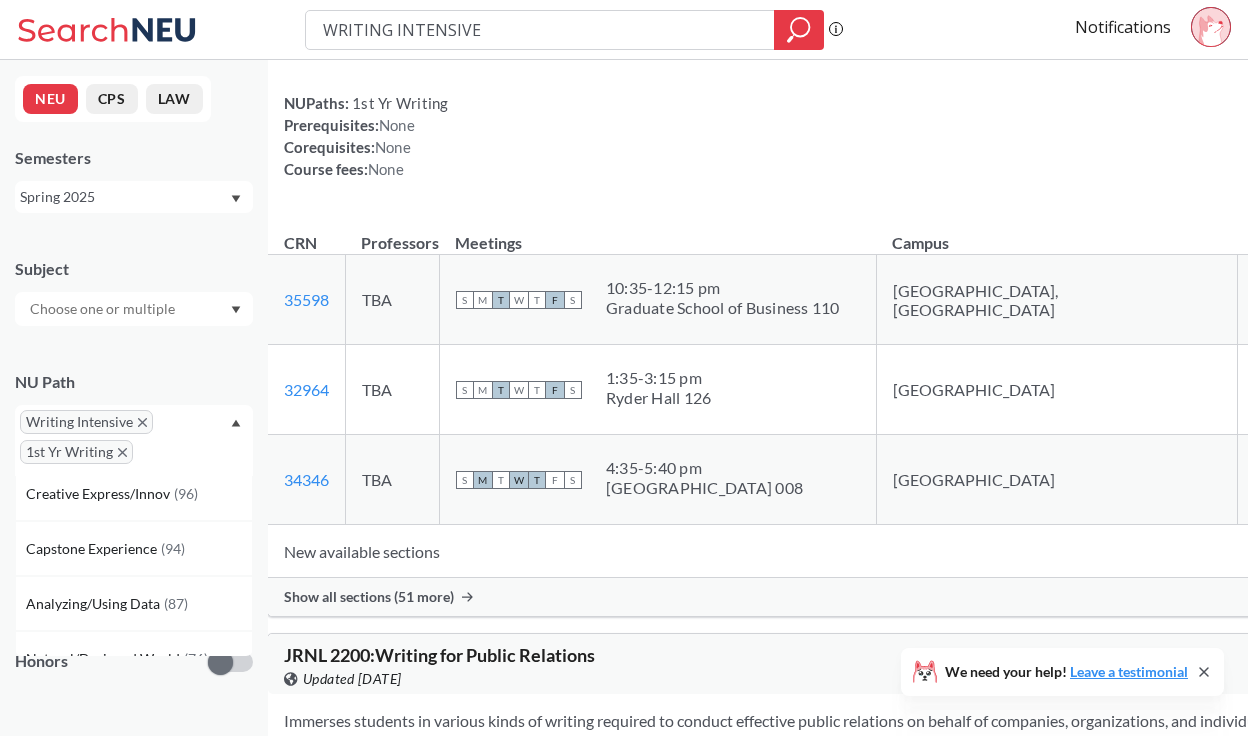 click 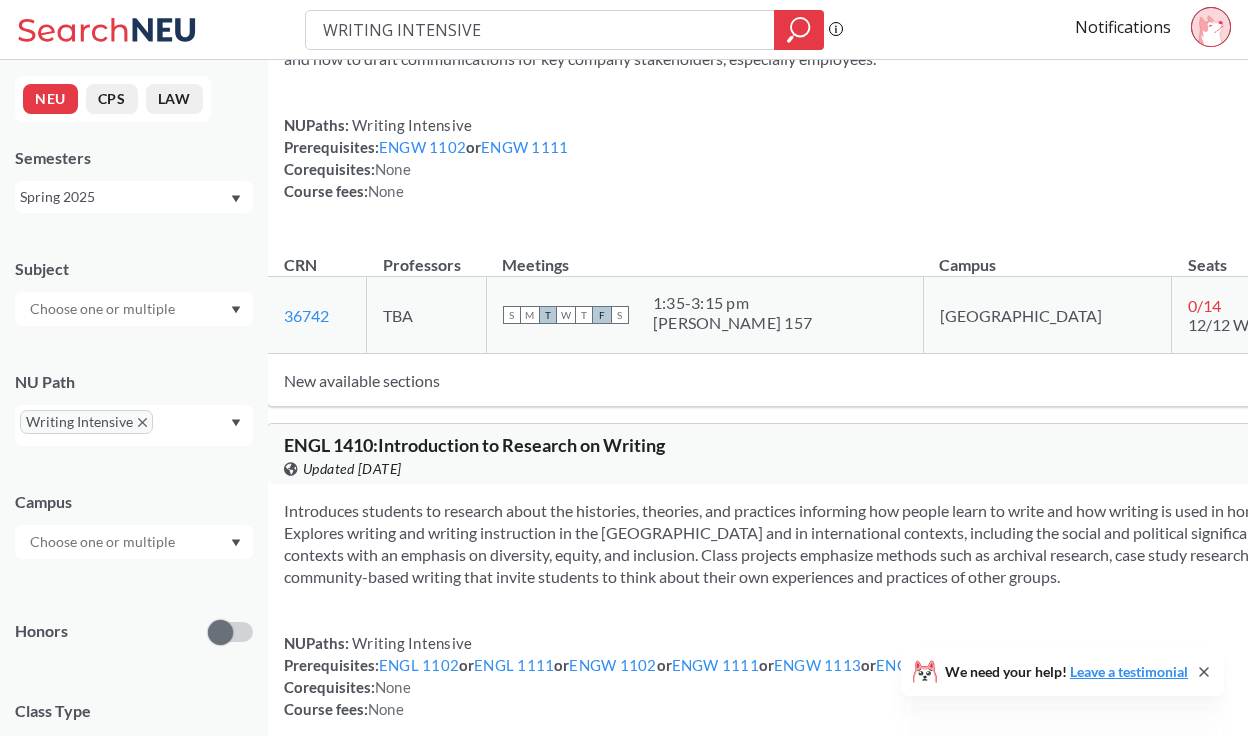scroll, scrollTop: 0, scrollLeft: 0, axis: both 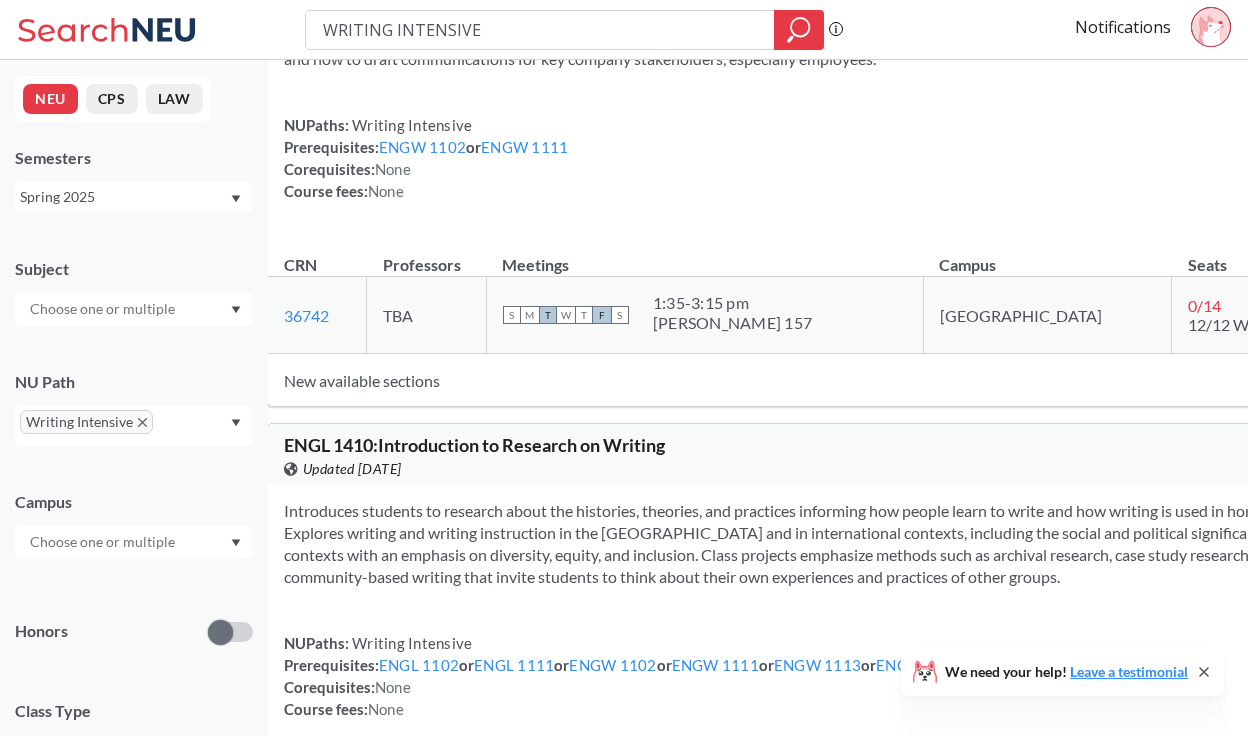 click at bounding box center (104, 309) 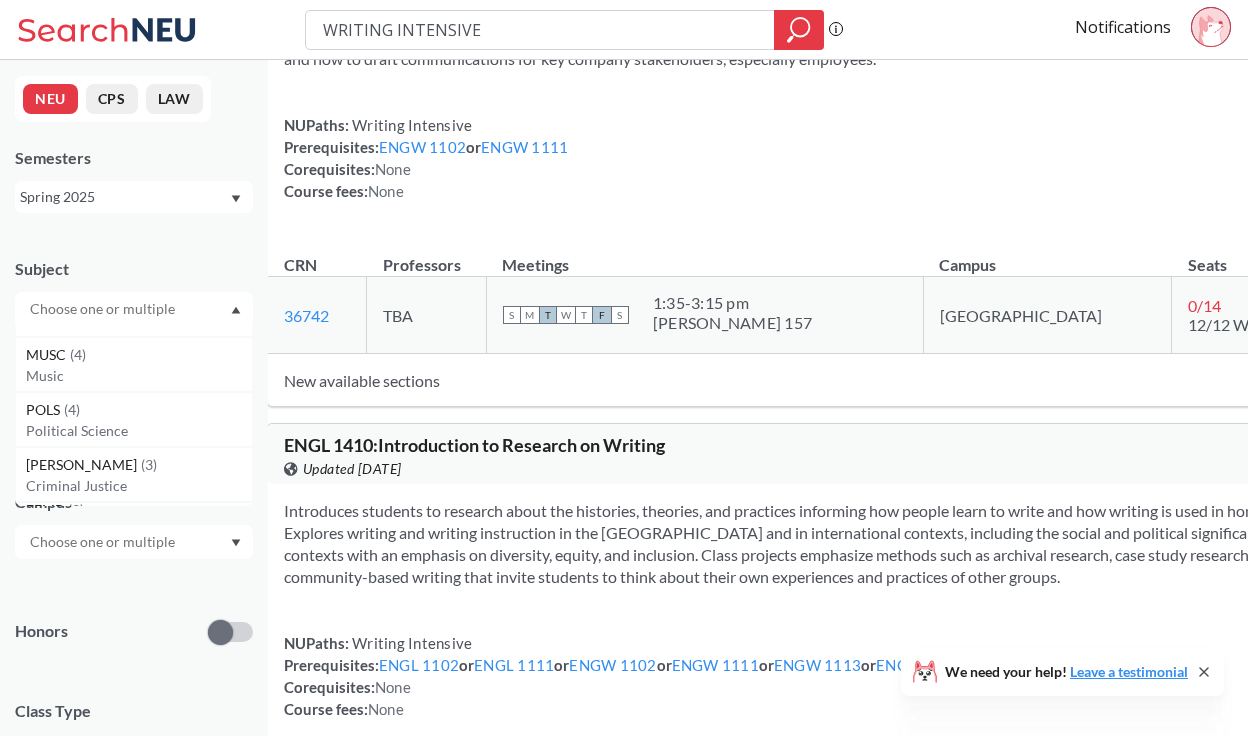 scroll, scrollTop: 930, scrollLeft: 0, axis: vertical 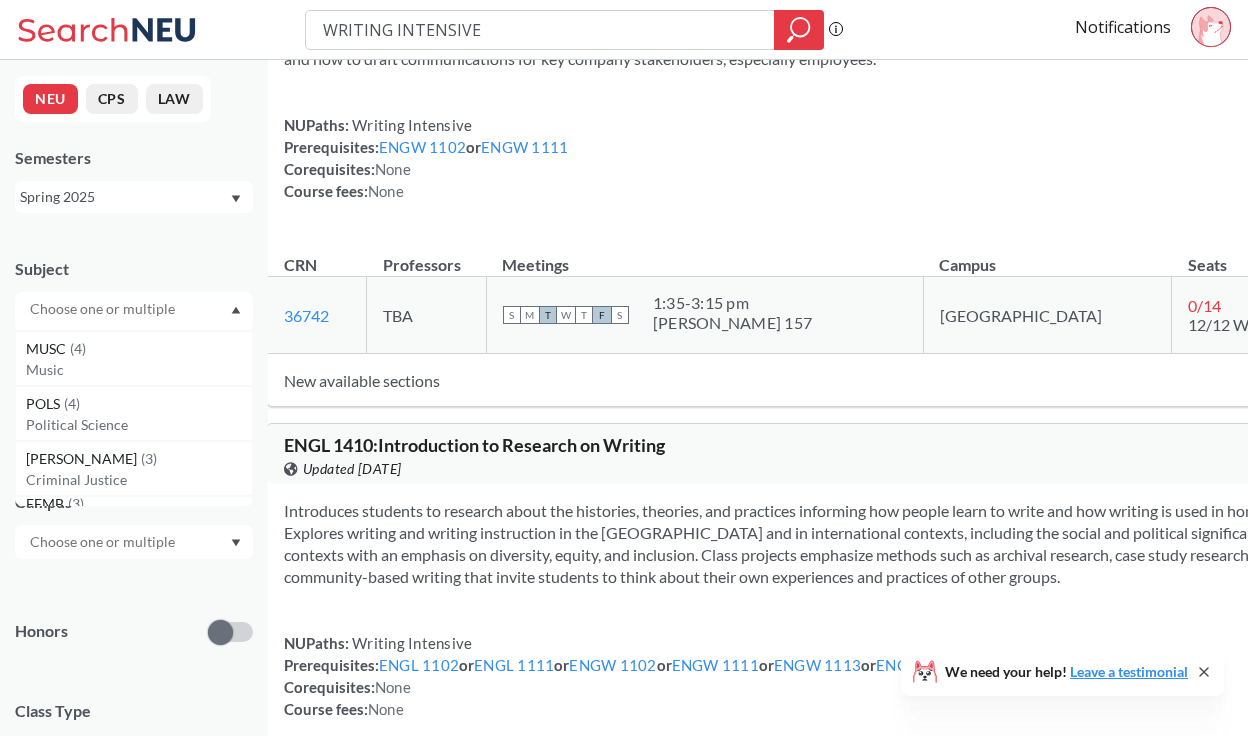 click on "Political Science" at bounding box center [139, 425] 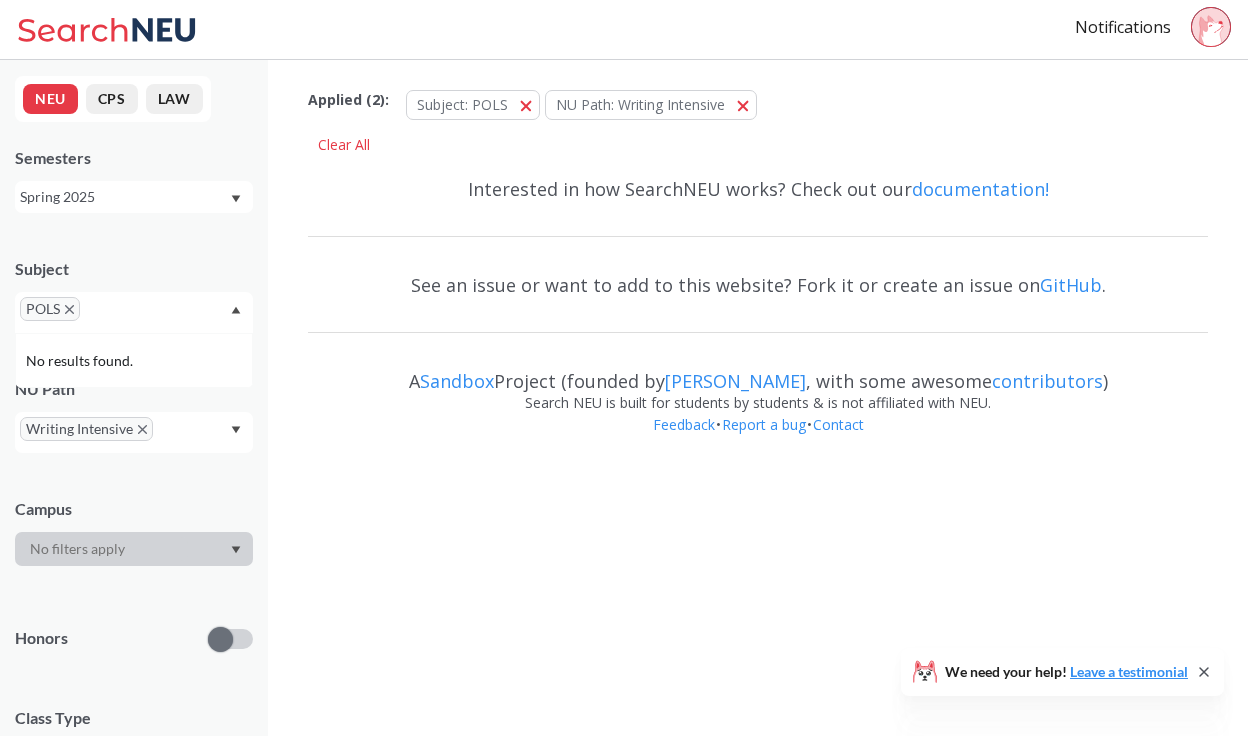 scroll, scrollTop: 0, scrollLeft: 0, axis: both 